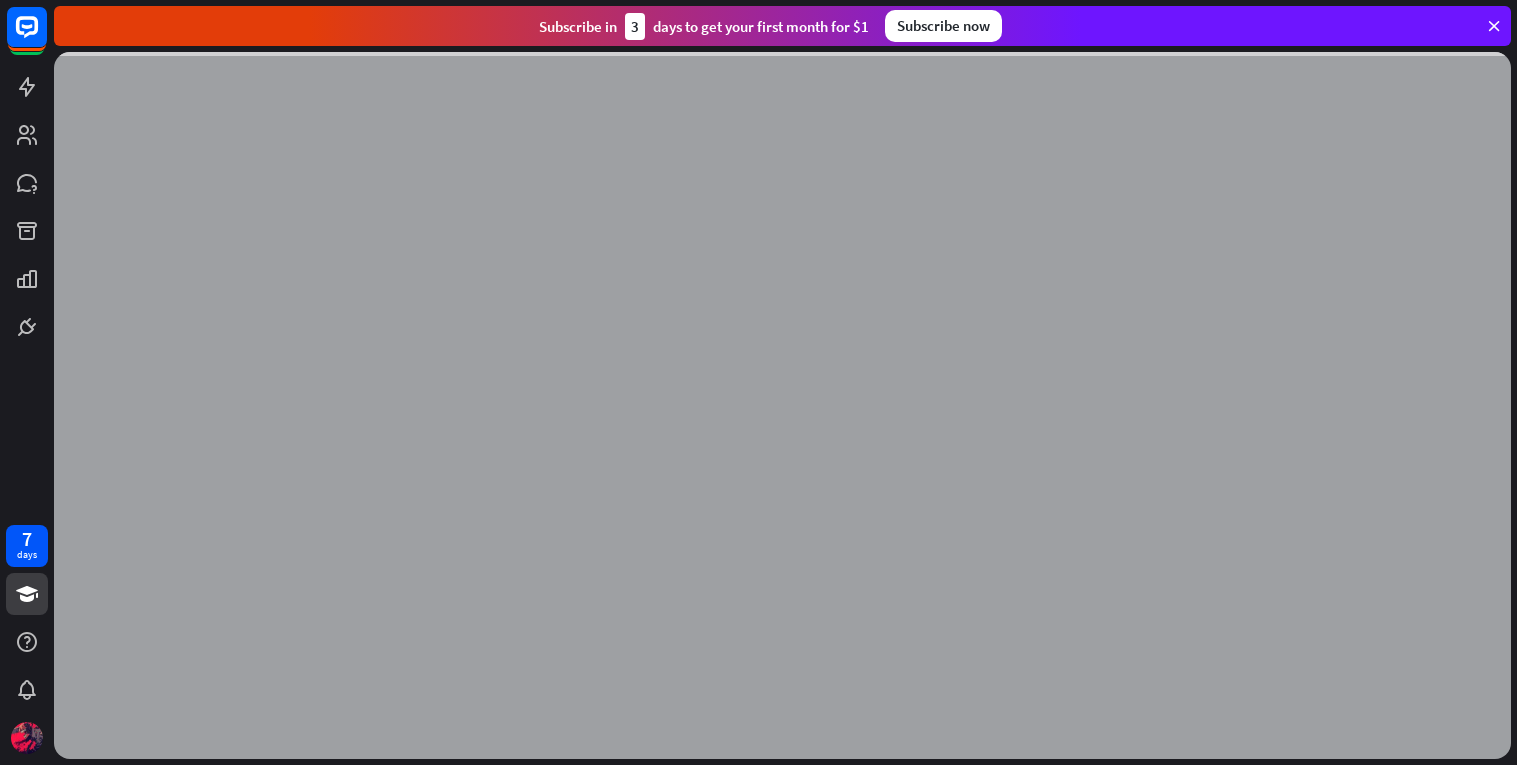 scroll, scrollTop: 0, scrollLeft: 0, axis: both 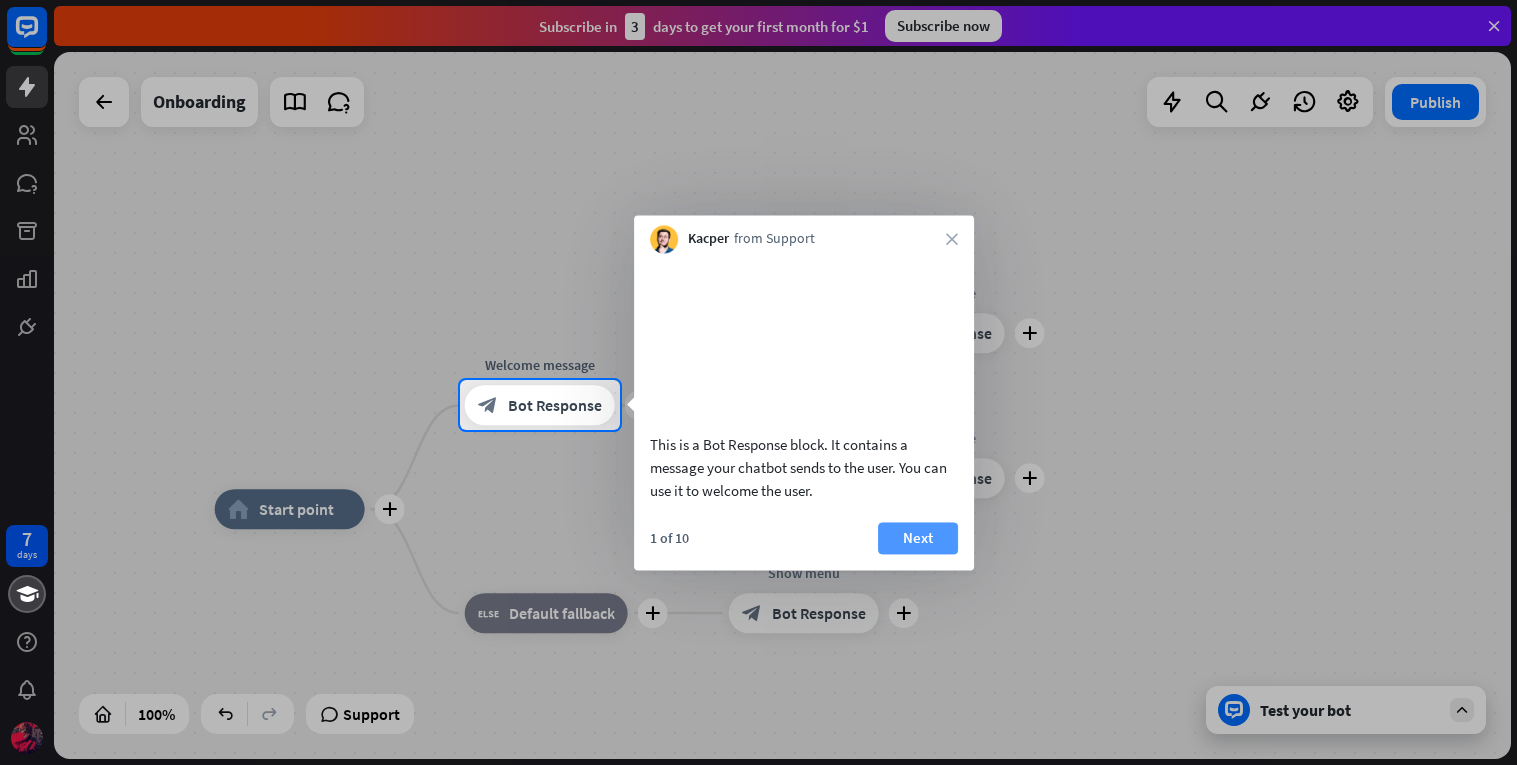 click on "Next" at bounding box center [918, 538] 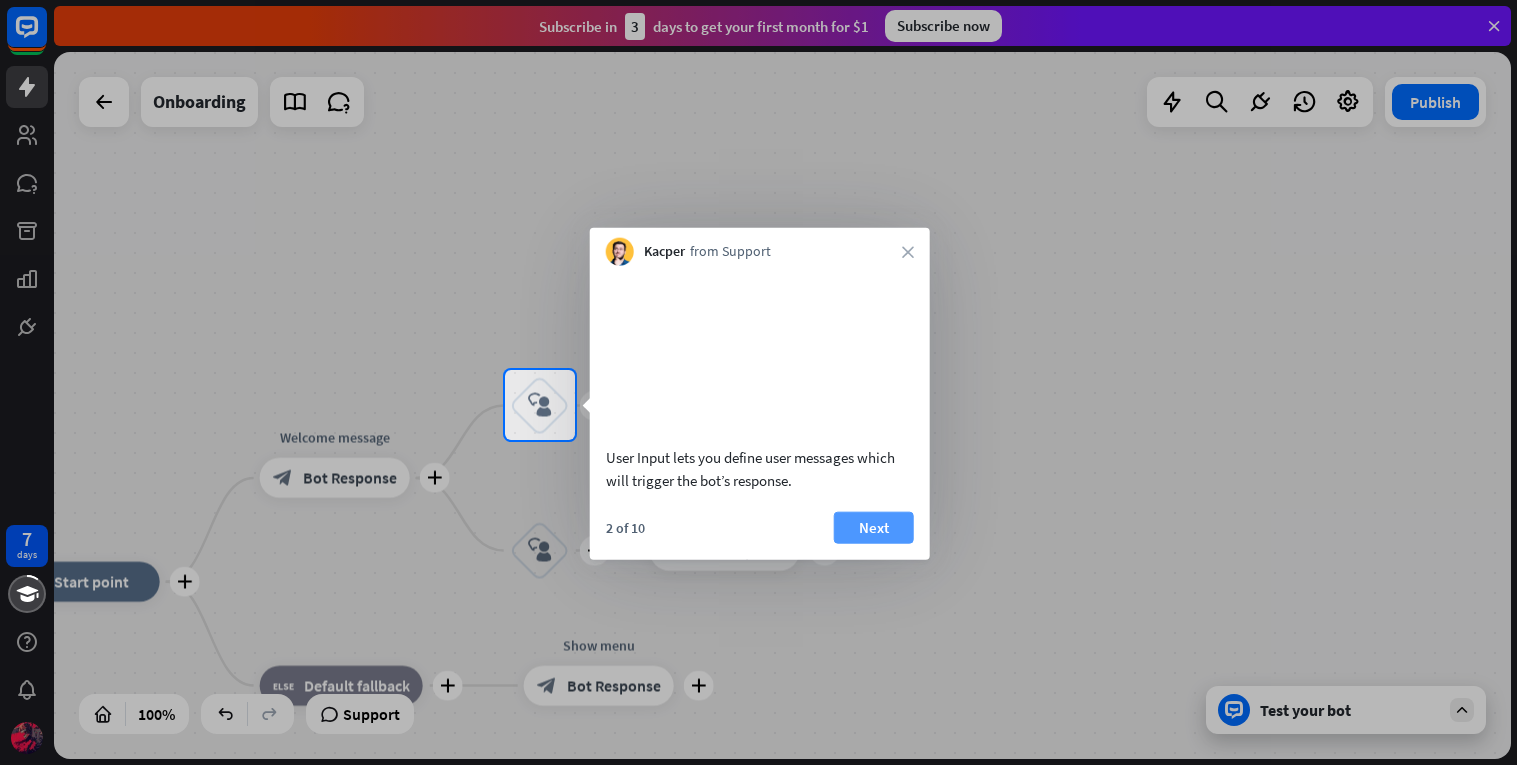 click on "Next" at bounding box center [874, 527] 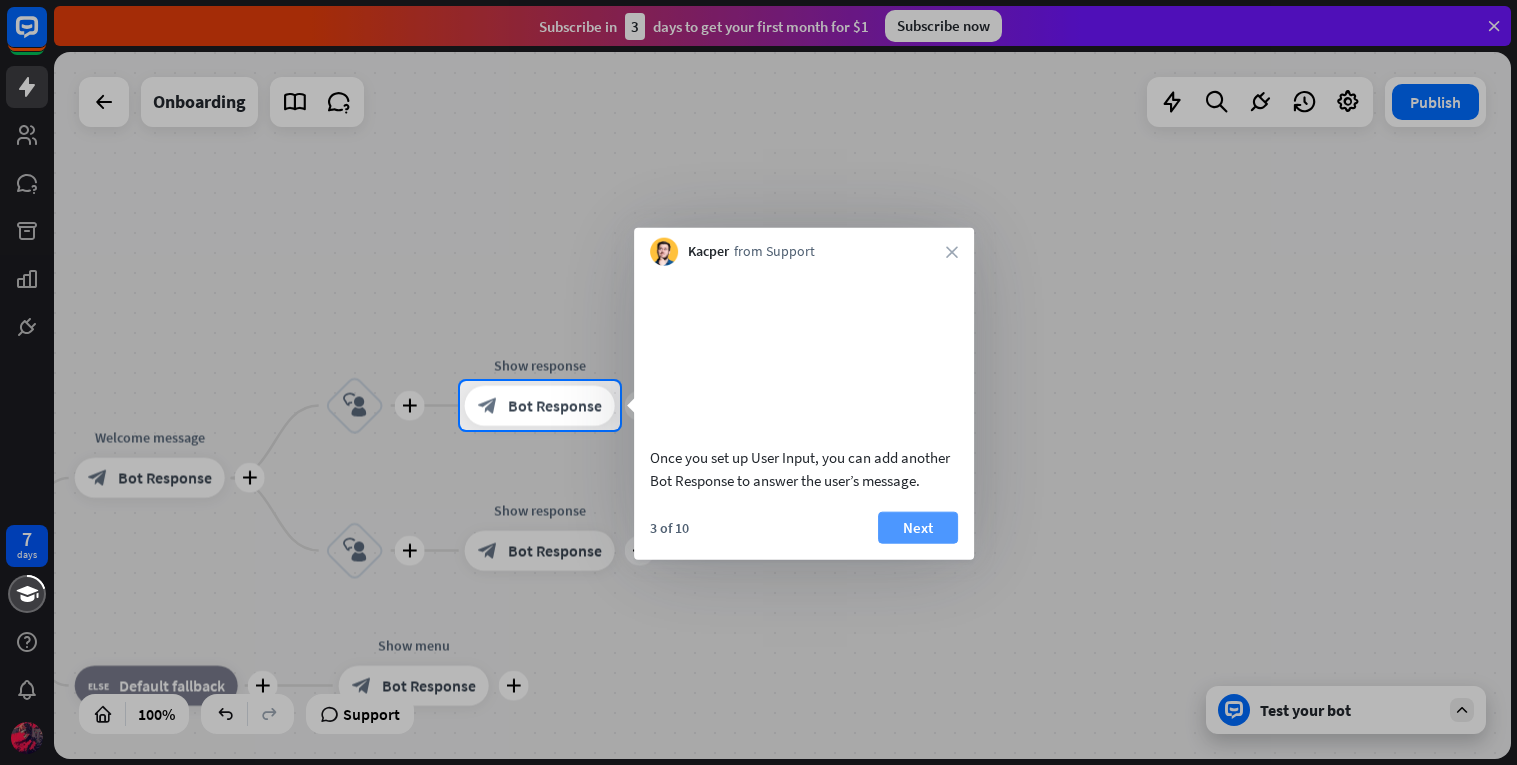 click on "Next" at bounding box center [918, 527] 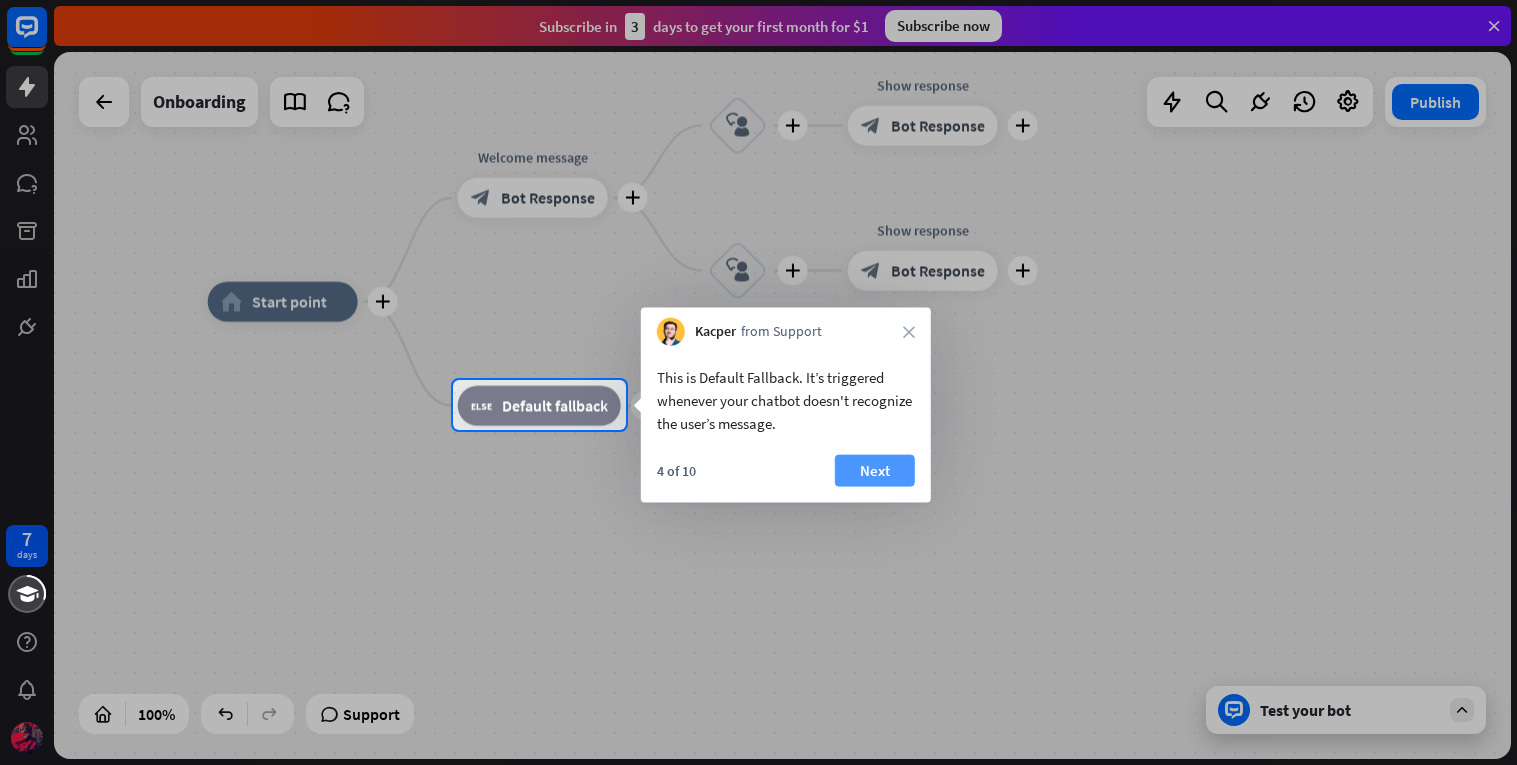 click on "Next" at bounding box center [875, 471] 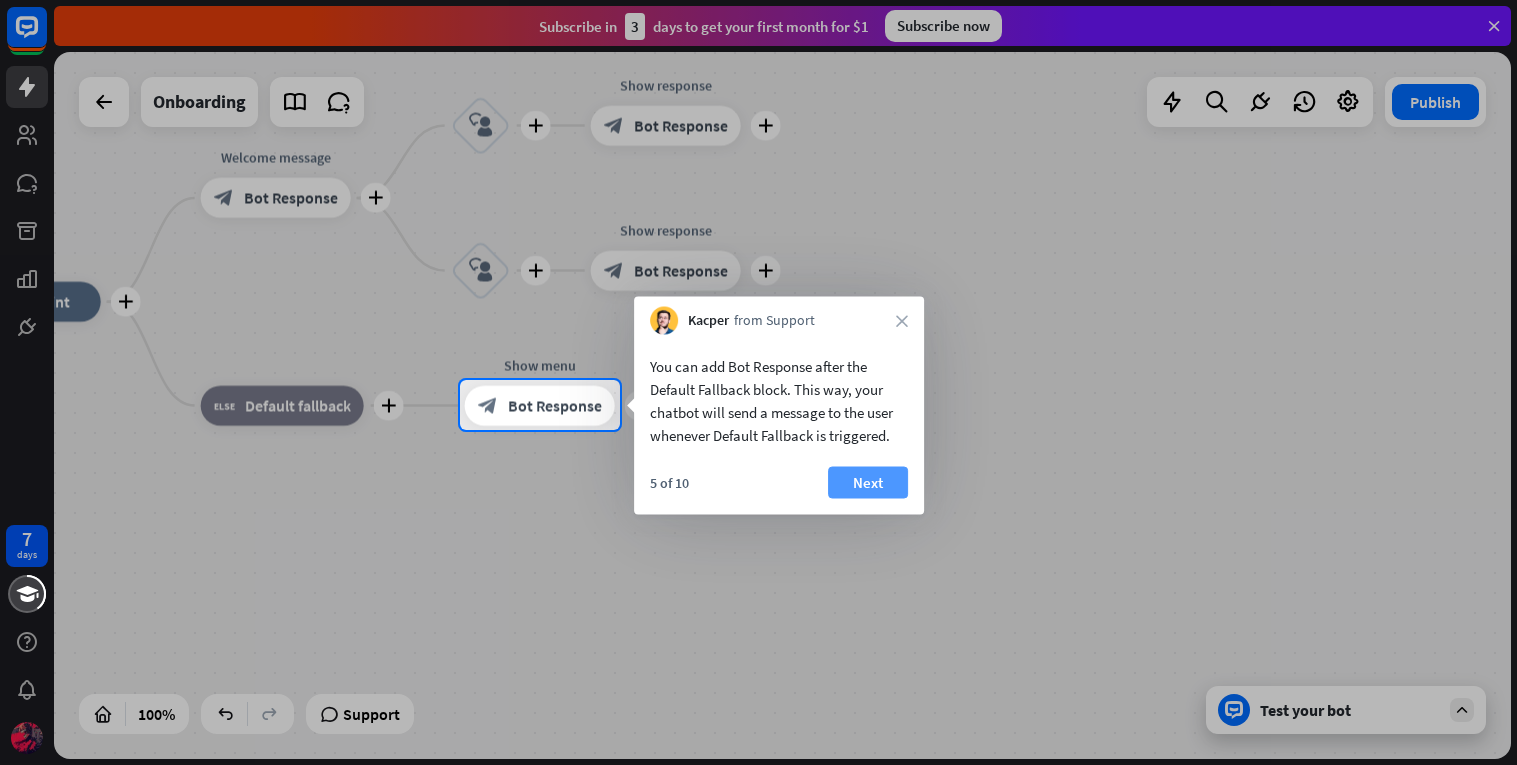 click on "Next" at bounding box center [868, 483] 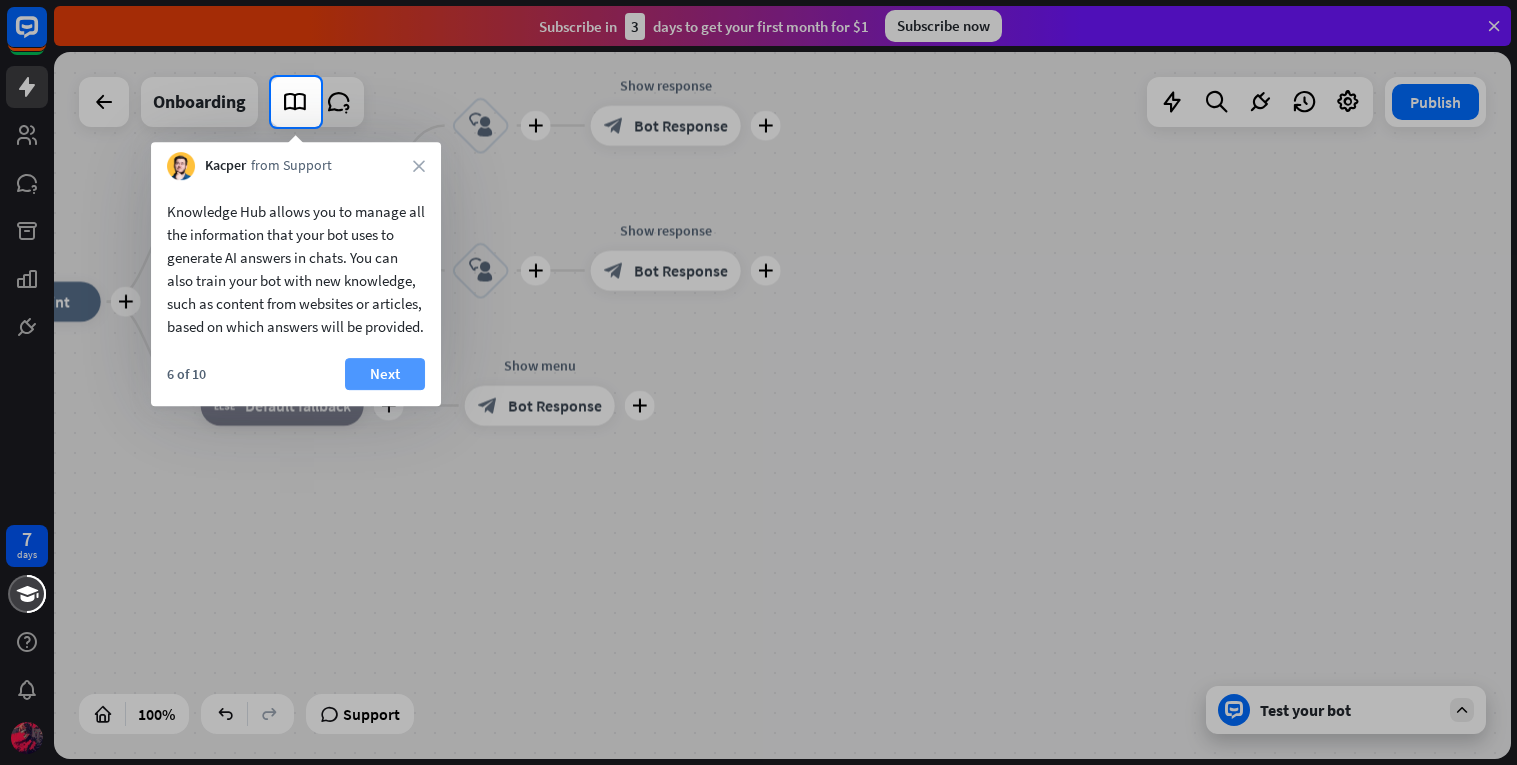 click on "Next" at bounding box center (385, 374) 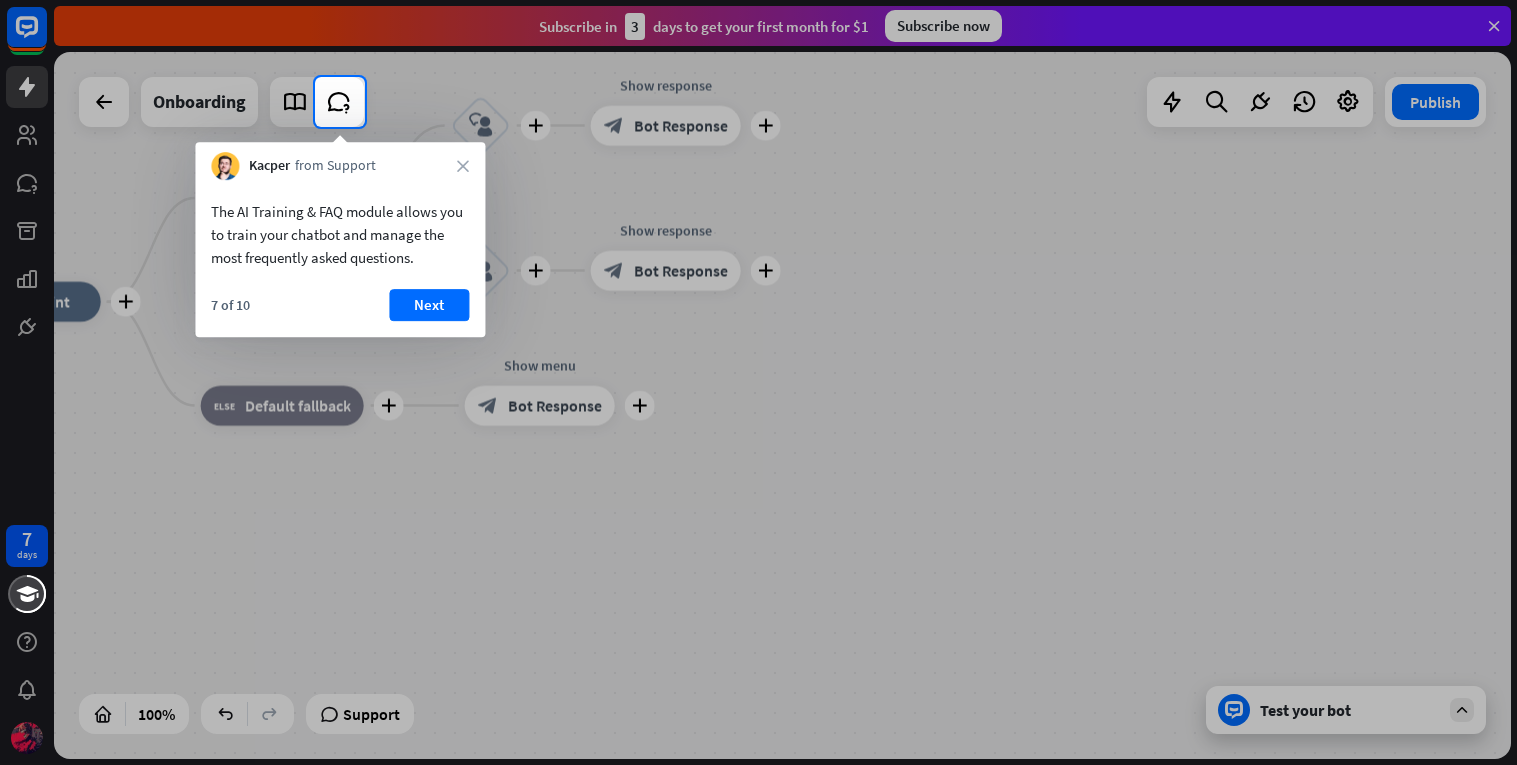 click at bounding box center [758, 446] 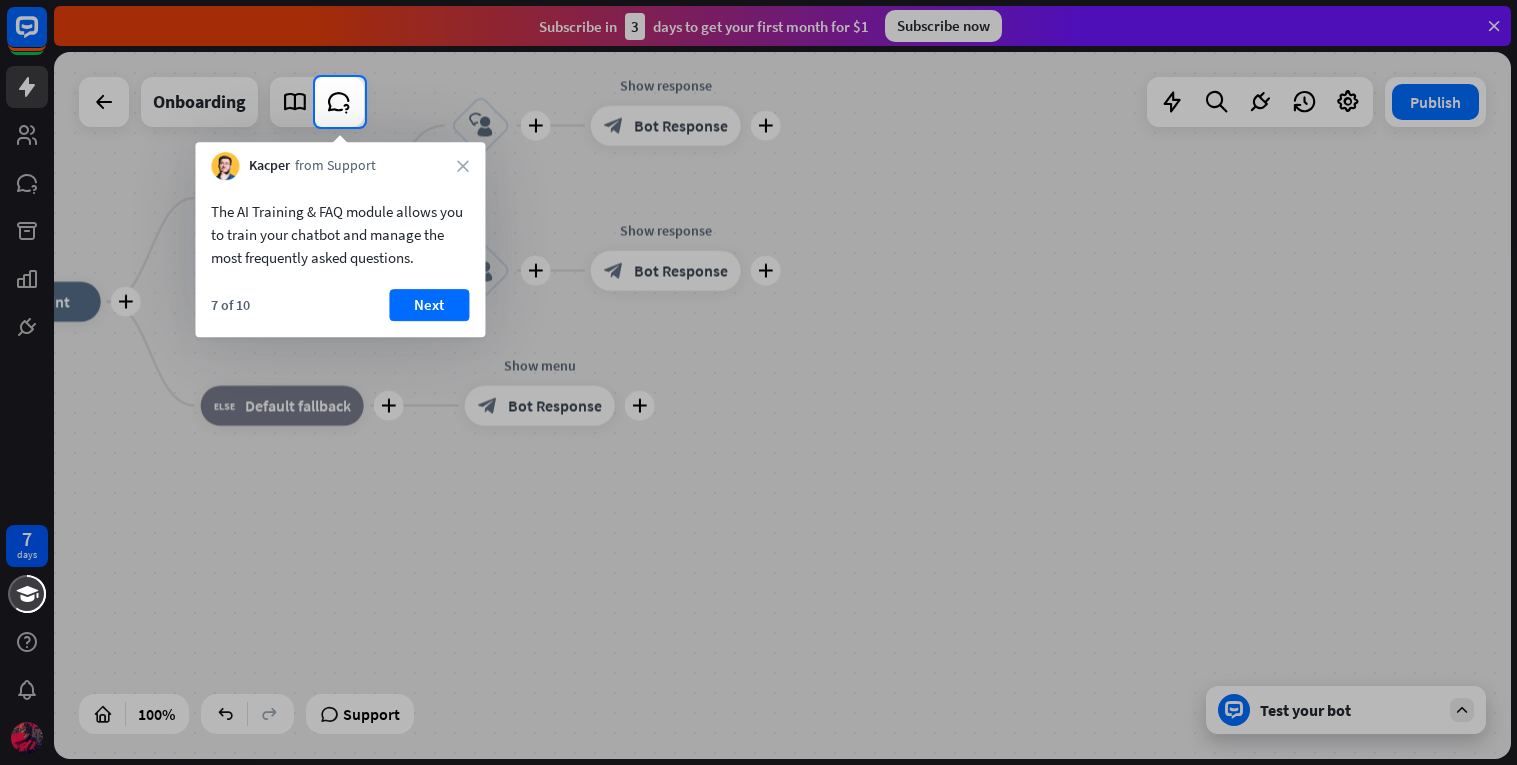 click on "Kacper
from Support
close" at bounding box center [340, 161] 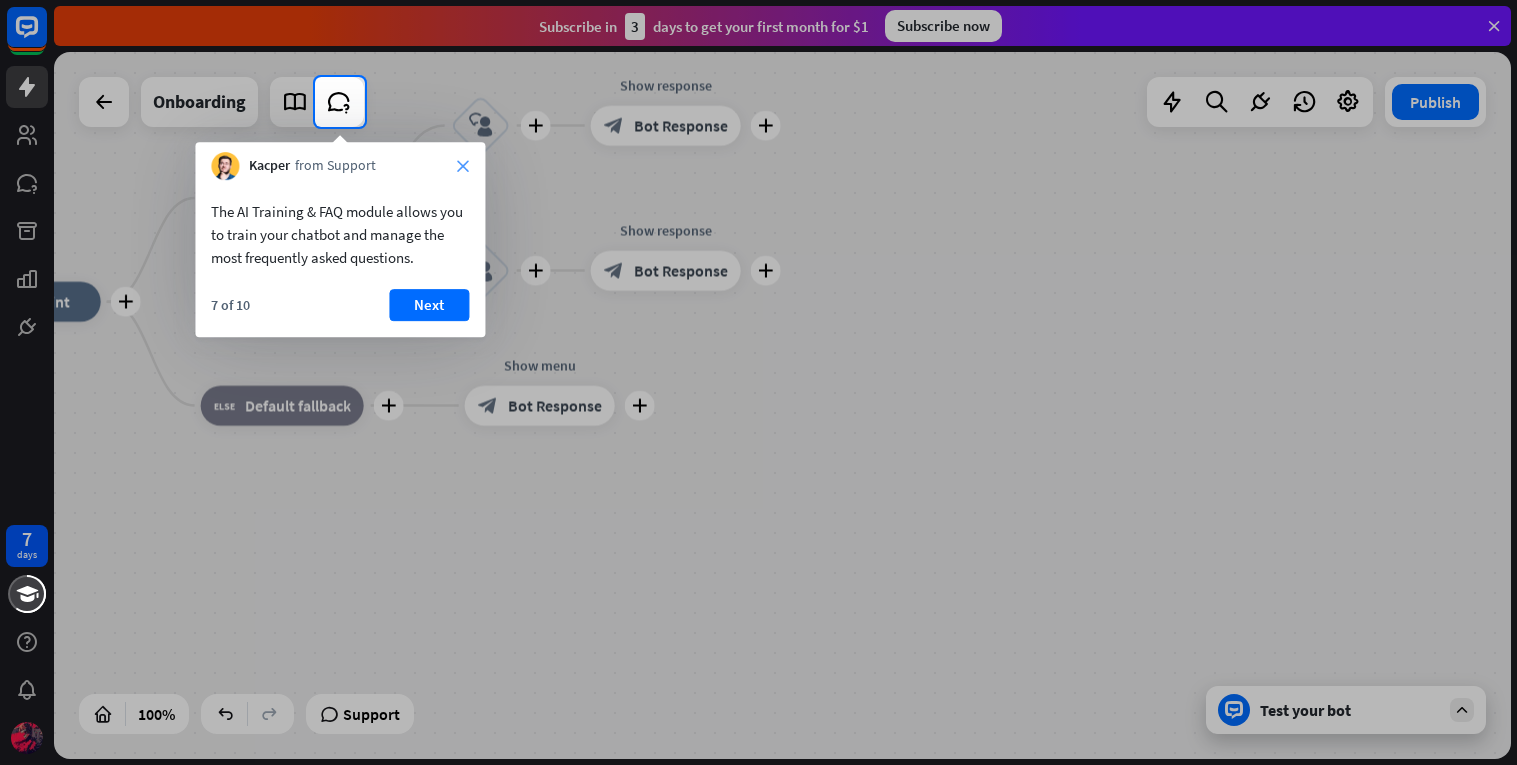 click on "close" at bounding box center [463, 166] 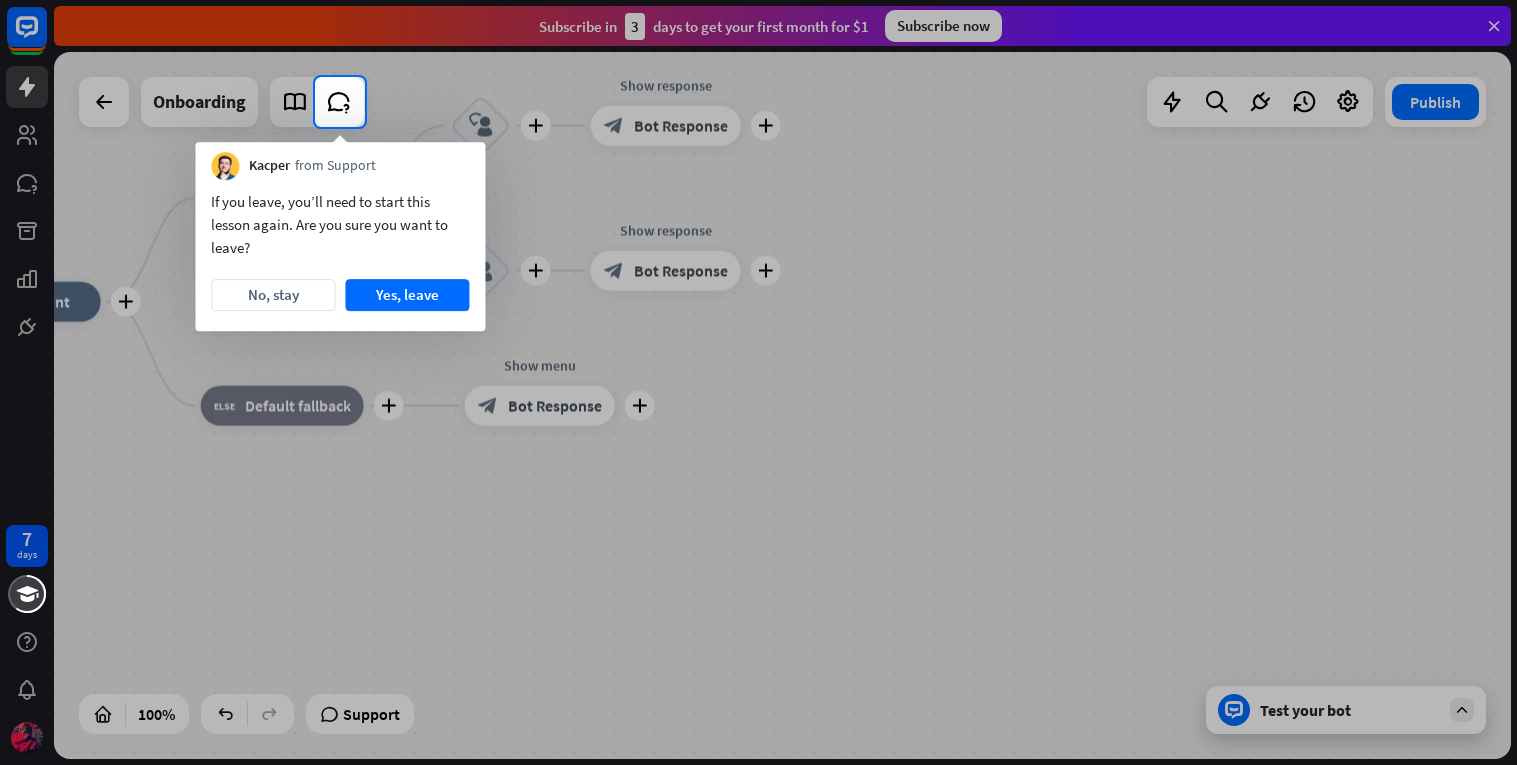 click on "Kacper
from Support" at bounding box center [340, 161] 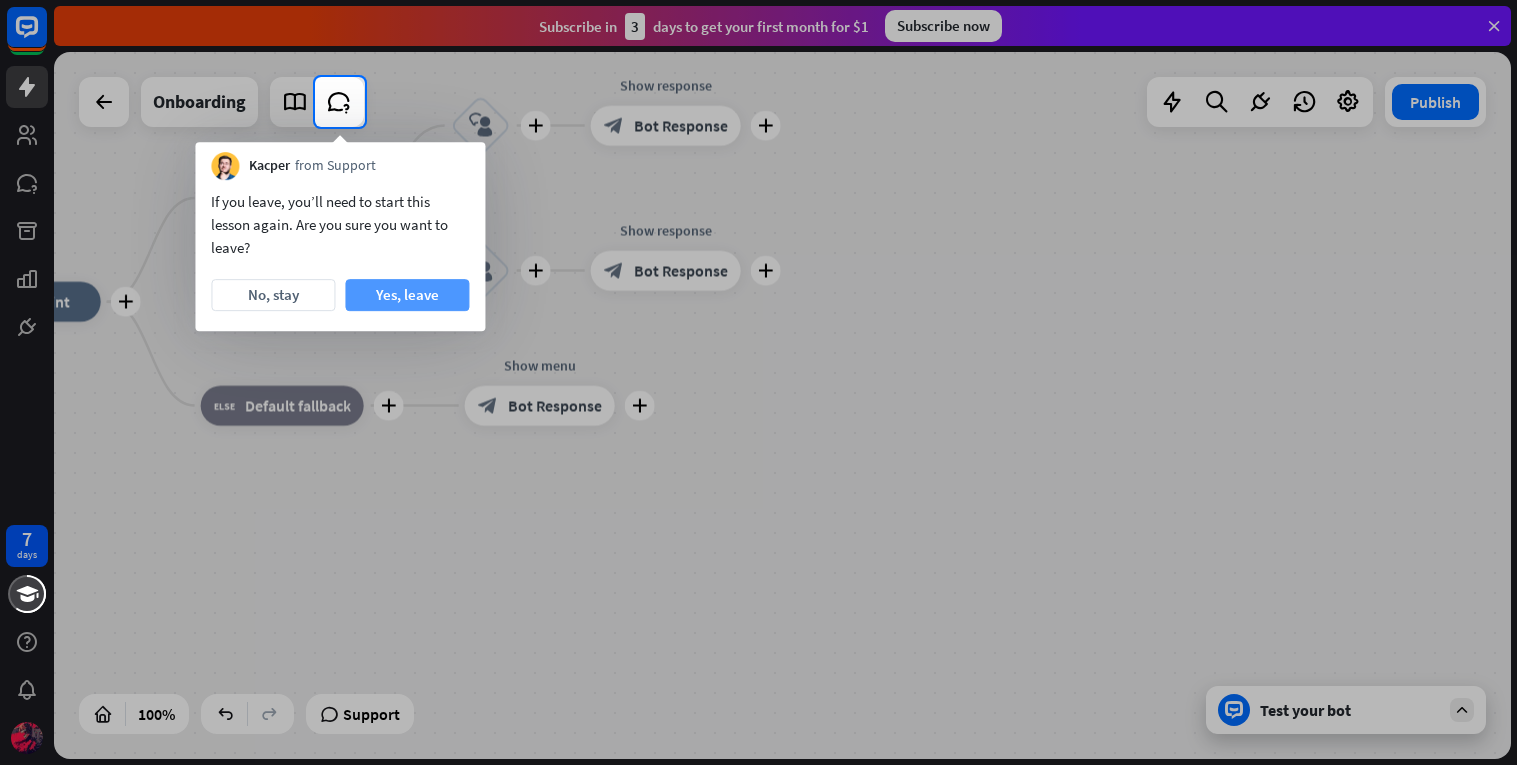 click on "Yes, leave" at bounding box center (407, 295) 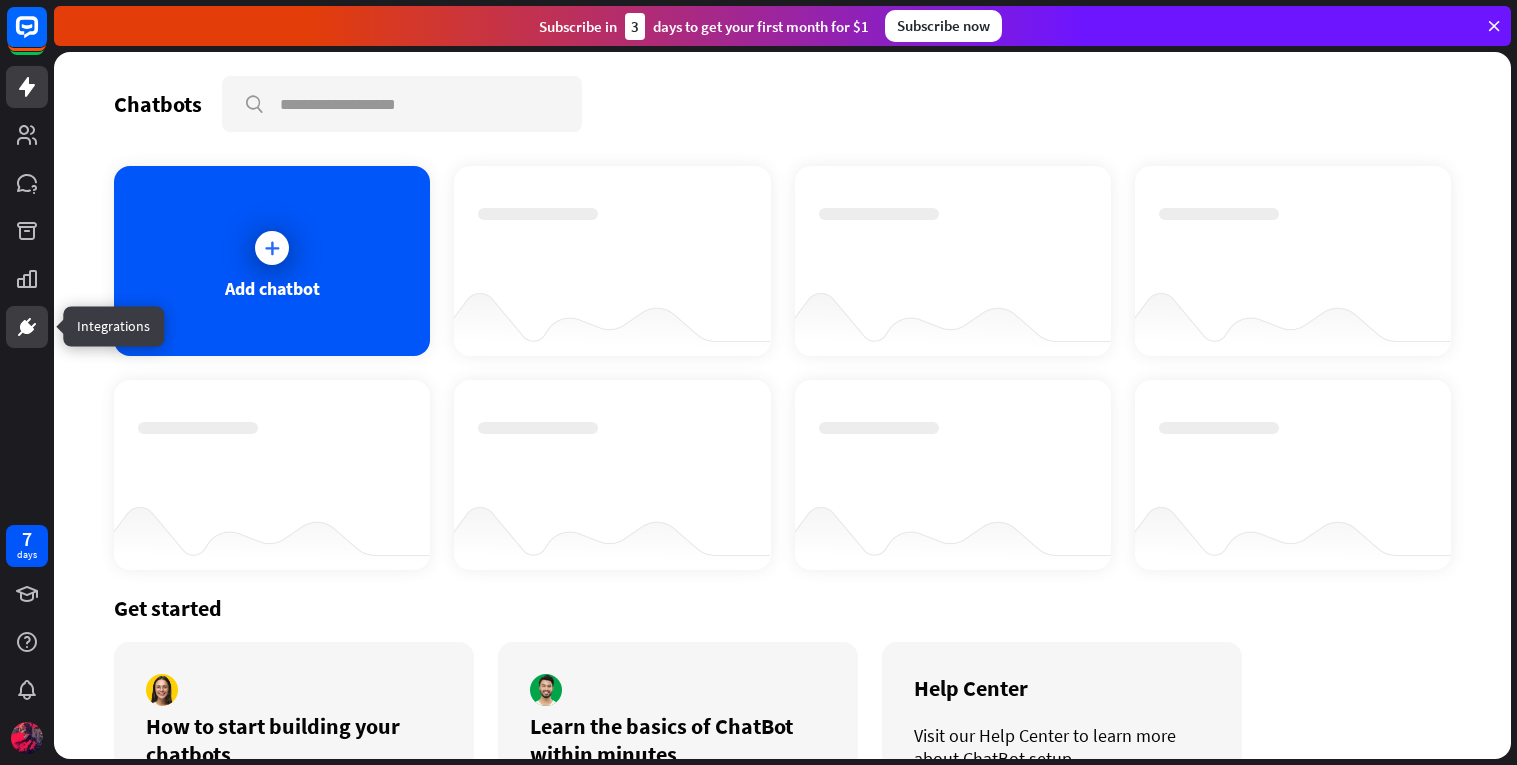 click 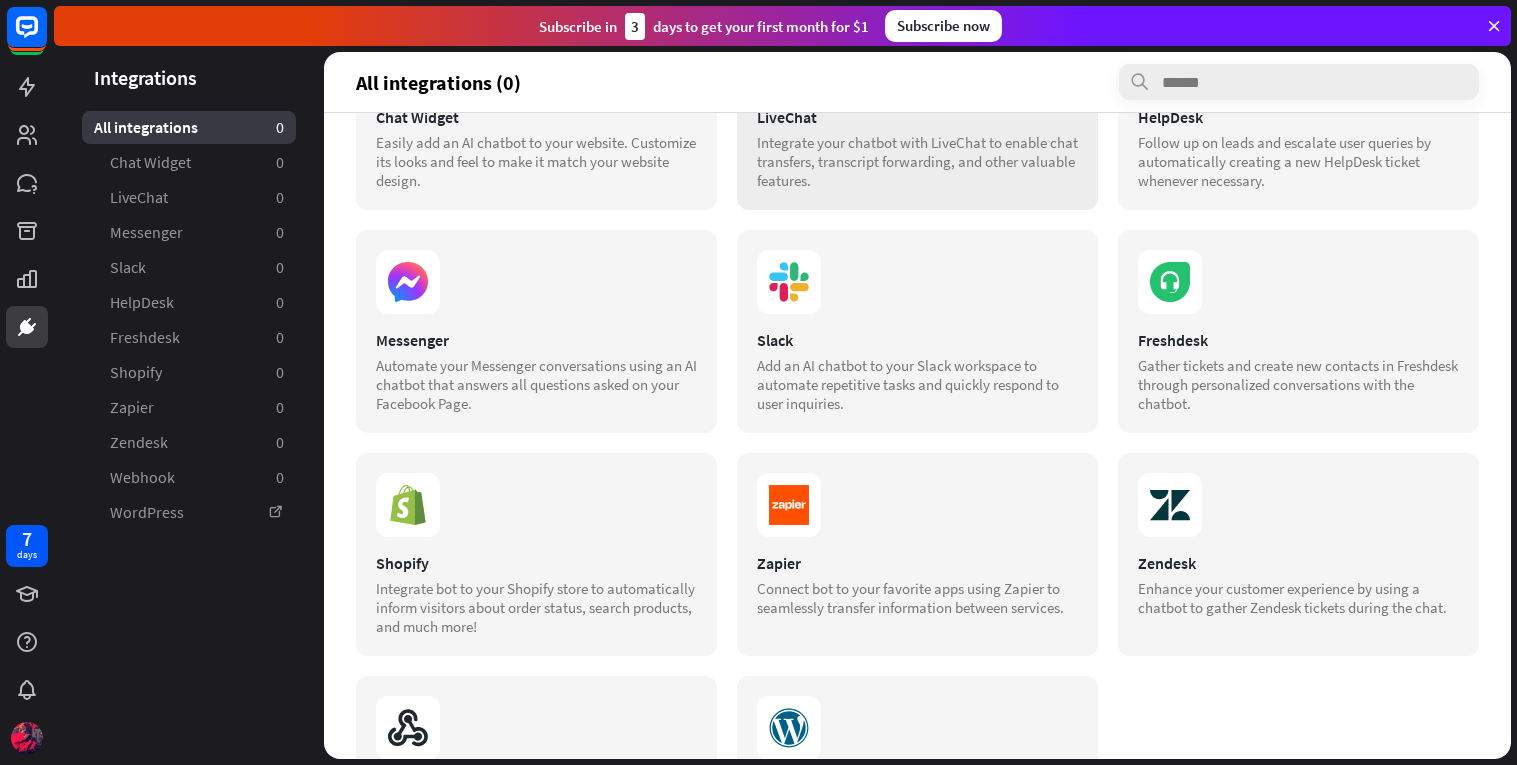 scroll, scrollTop: 288, scrollLeft: 0, axis: vertical 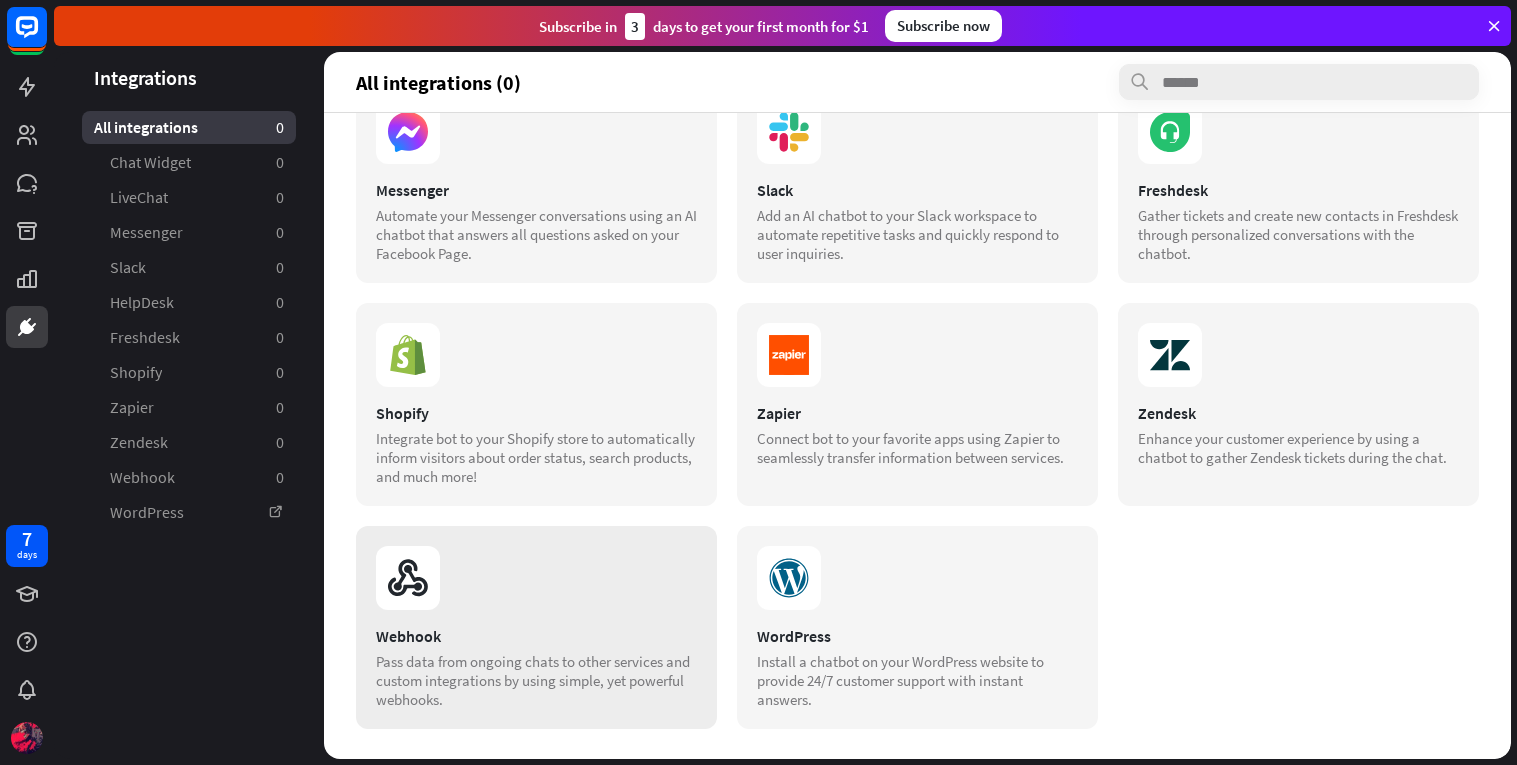 click at bounding box center [536, 578] 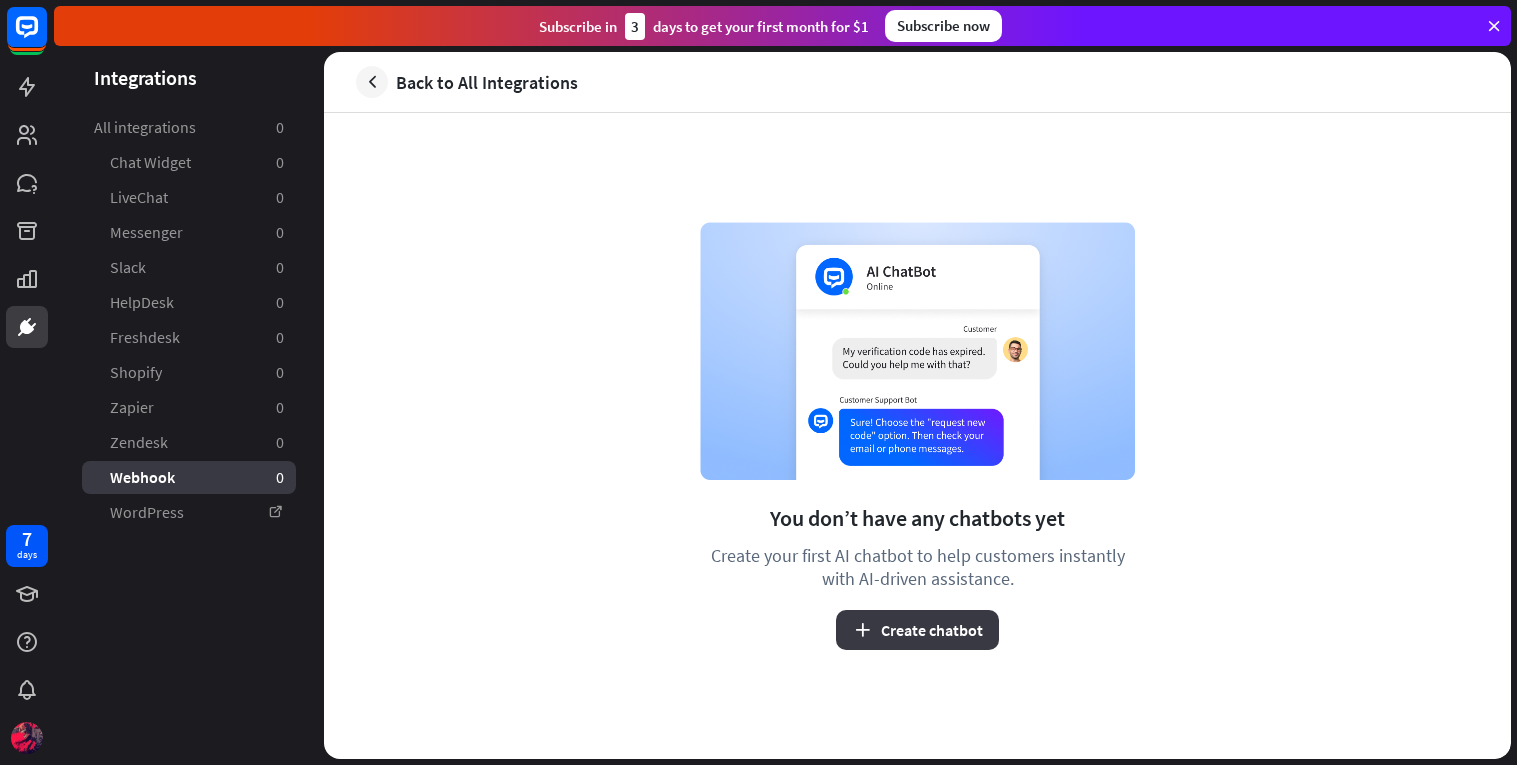 click on "Create chatbot" at bounding box center [917, 630] 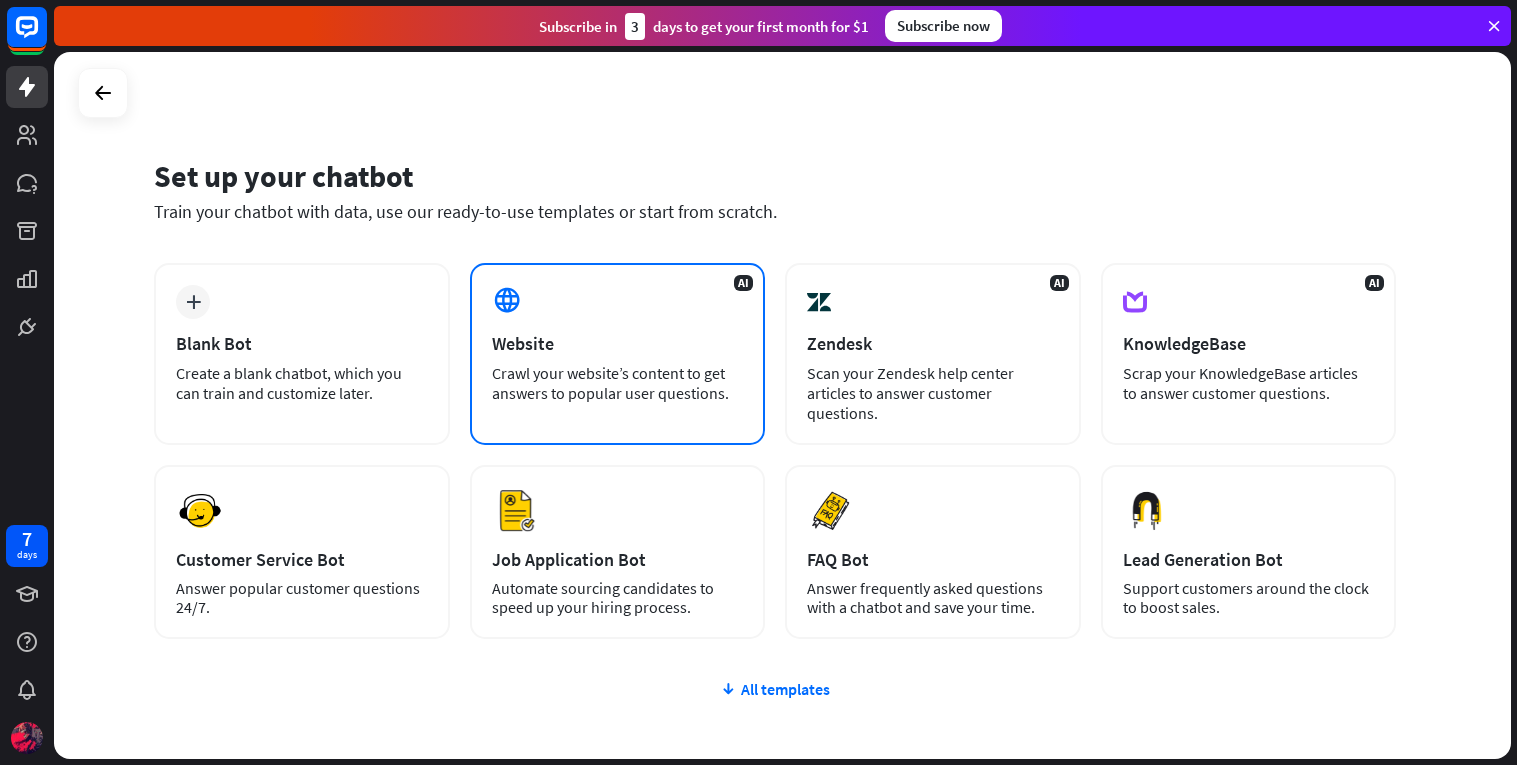 click on "Crawl your website’s content to get answers to
popular user questions." at bounding box center (618, 383) 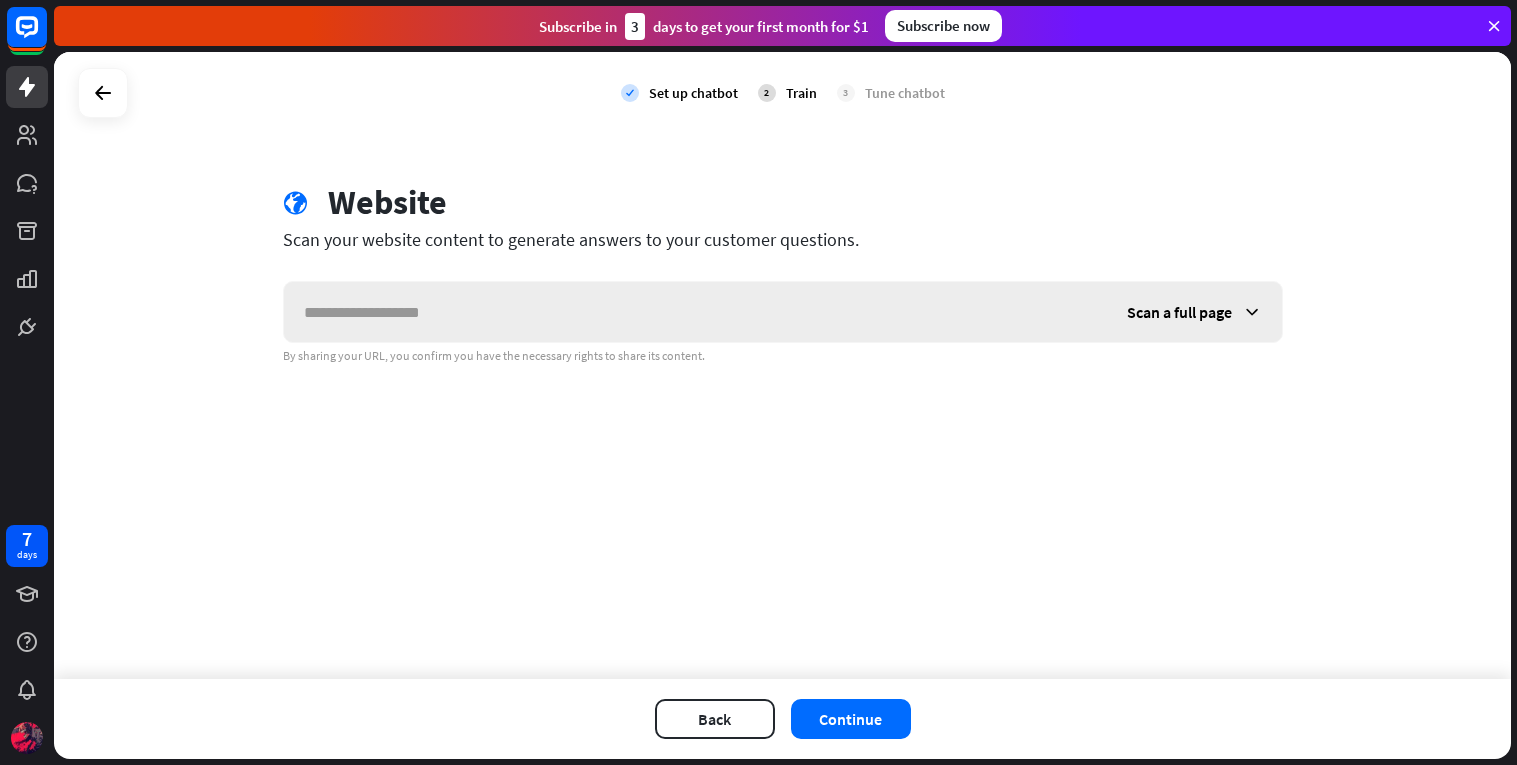 click on "Scan a full page" at bounding box center [1179, 312] 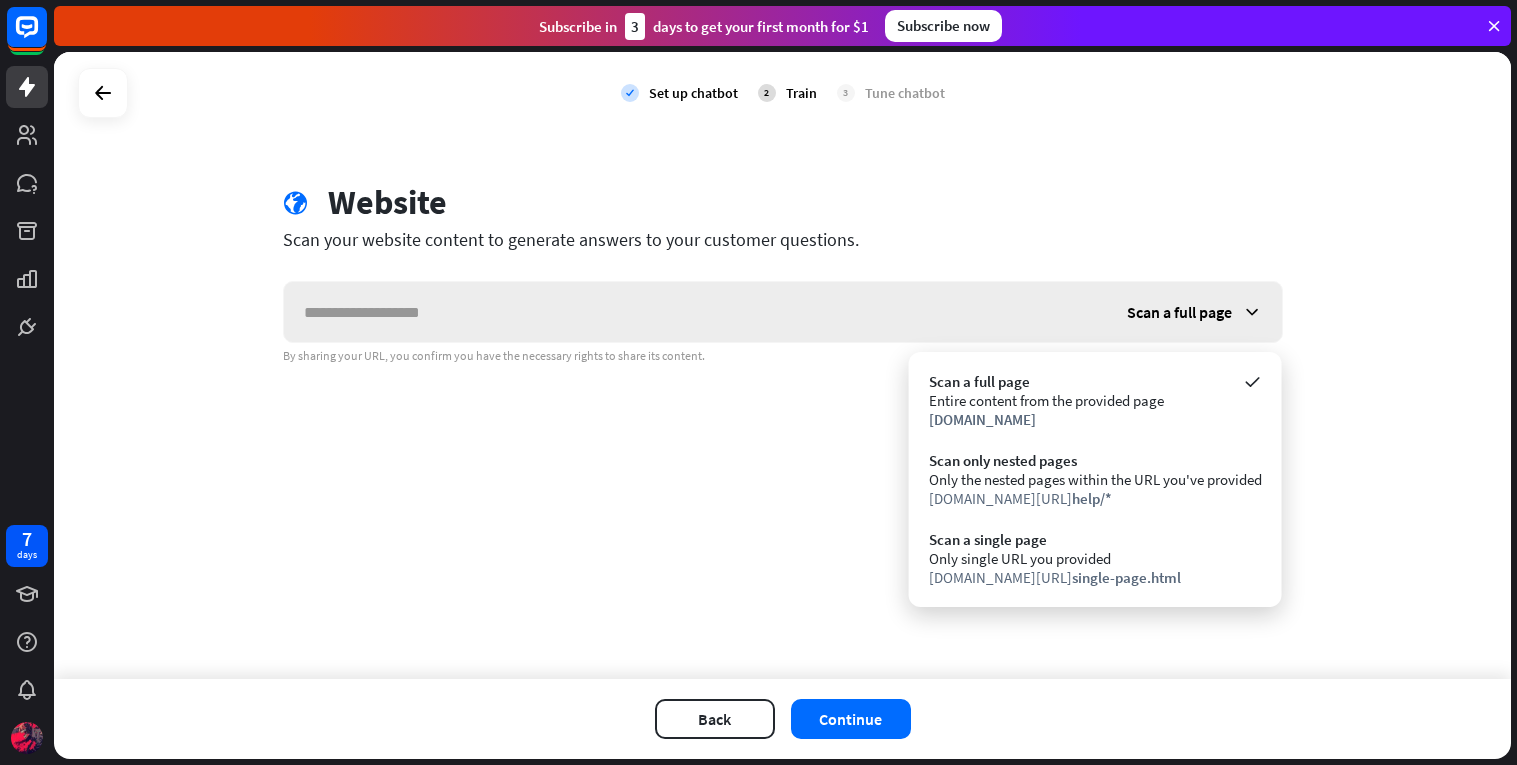 click on "Scan a full page" at bounding box center [1179, 312] 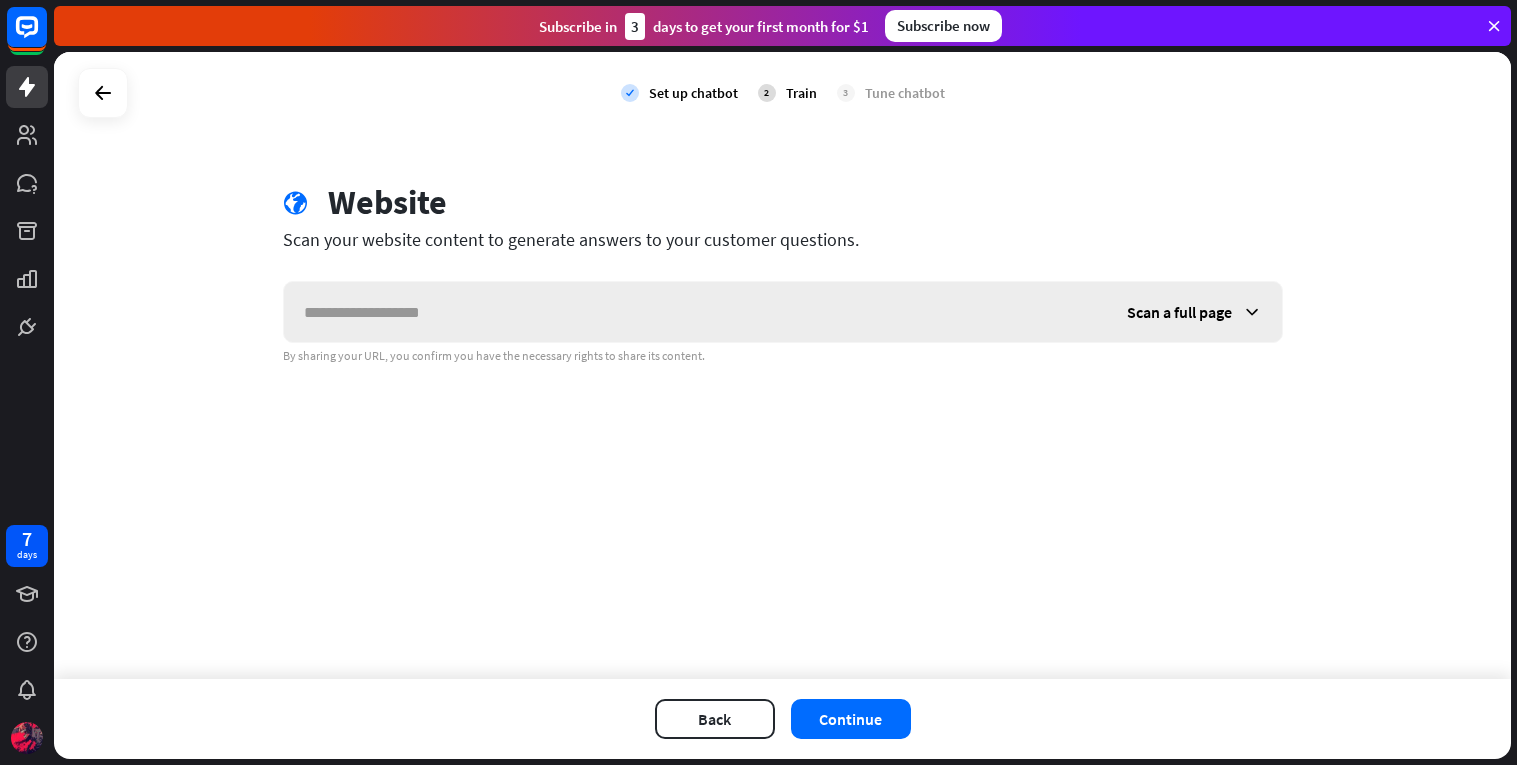 click on "Scan a full page" at bounding box center (1179, 312) 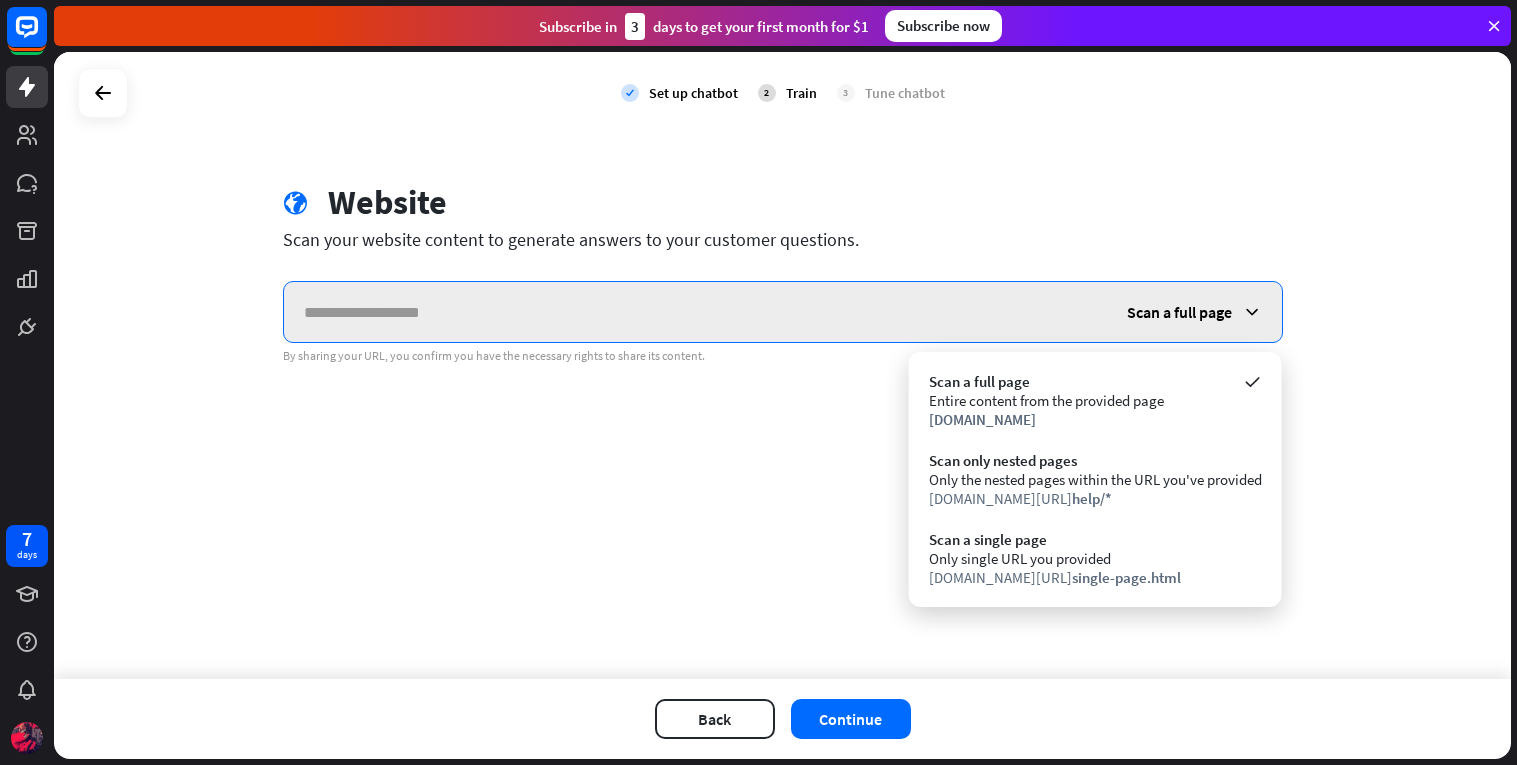click at bounding box center (695, 312) 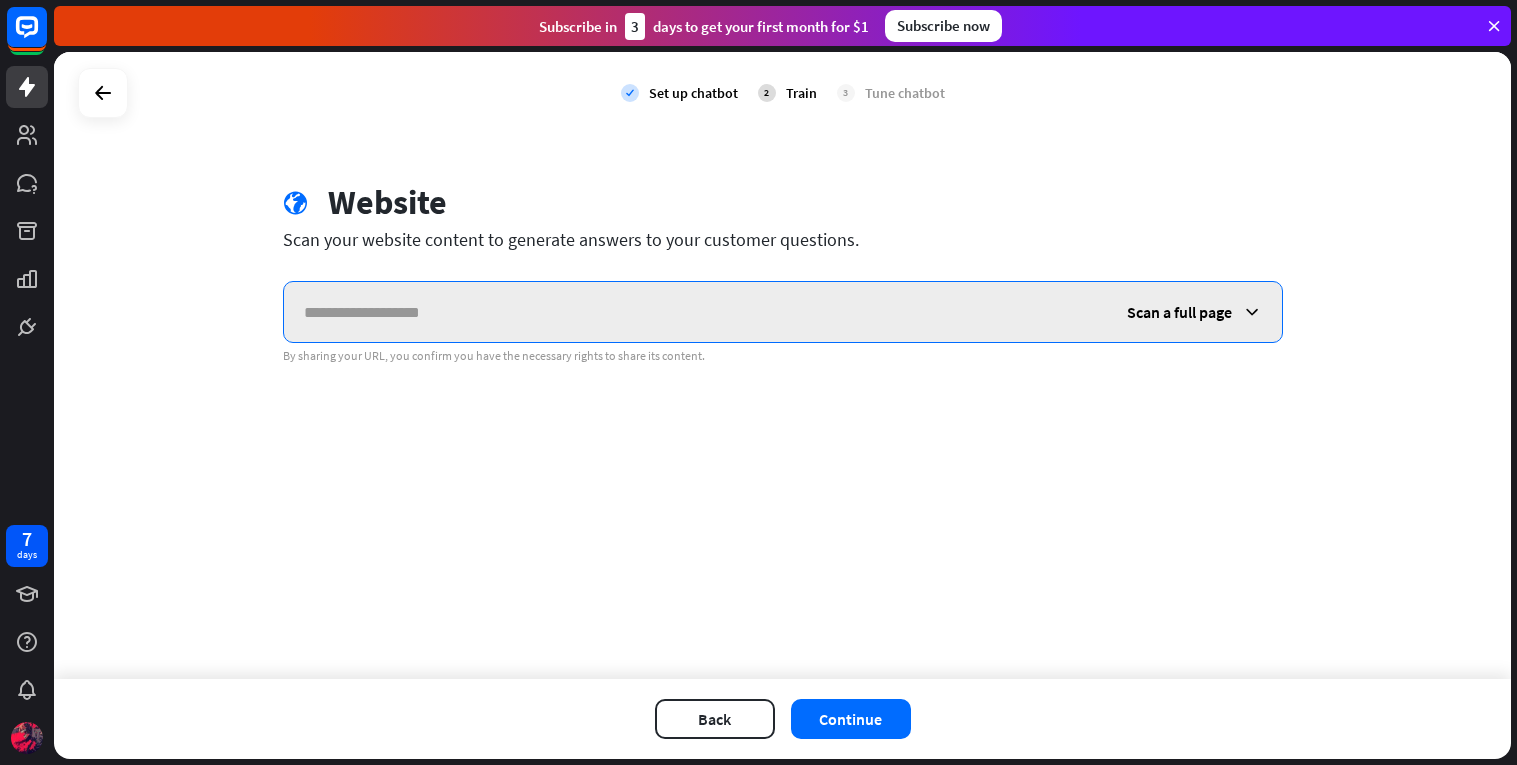 paste on "**********" 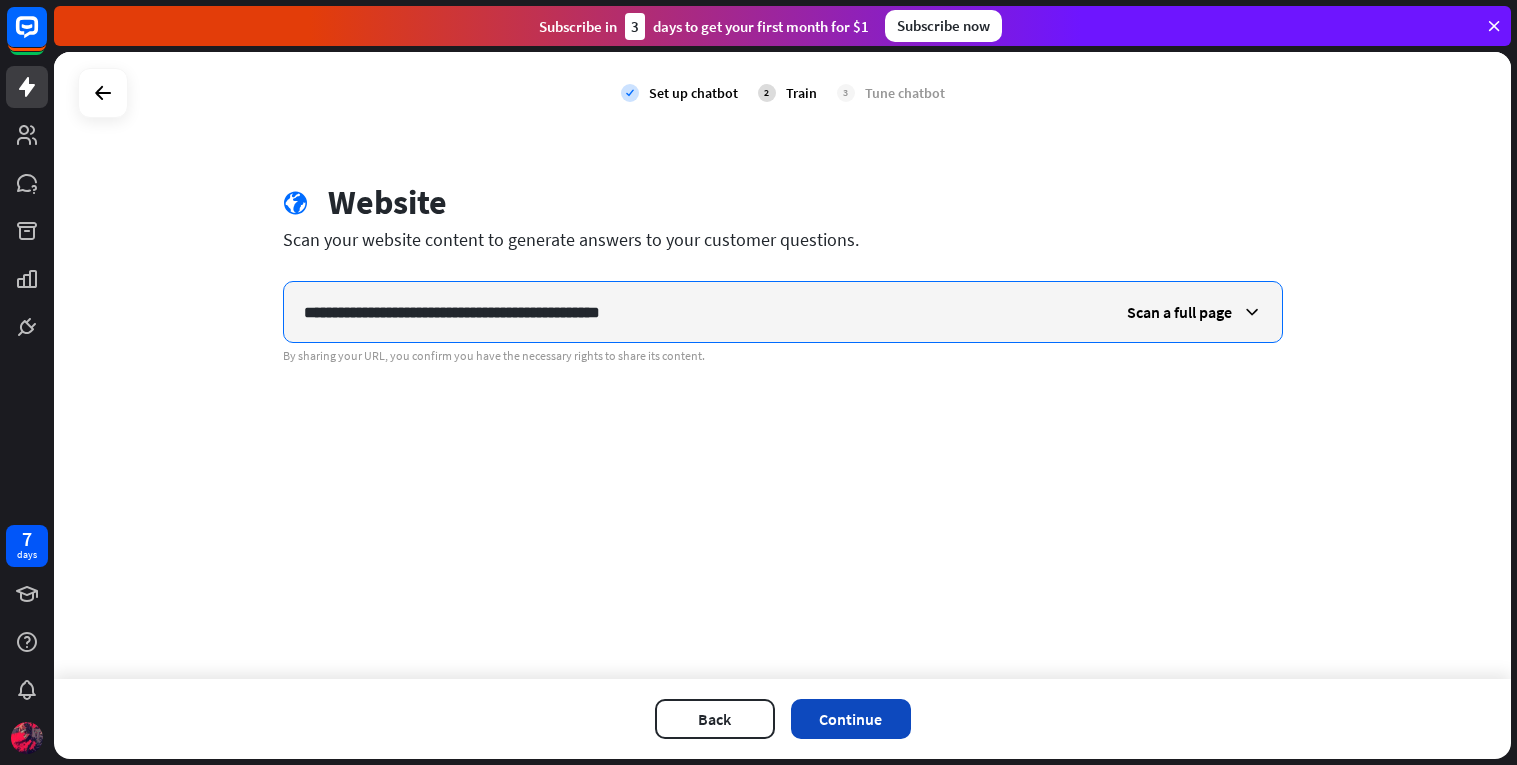 type on "**********" 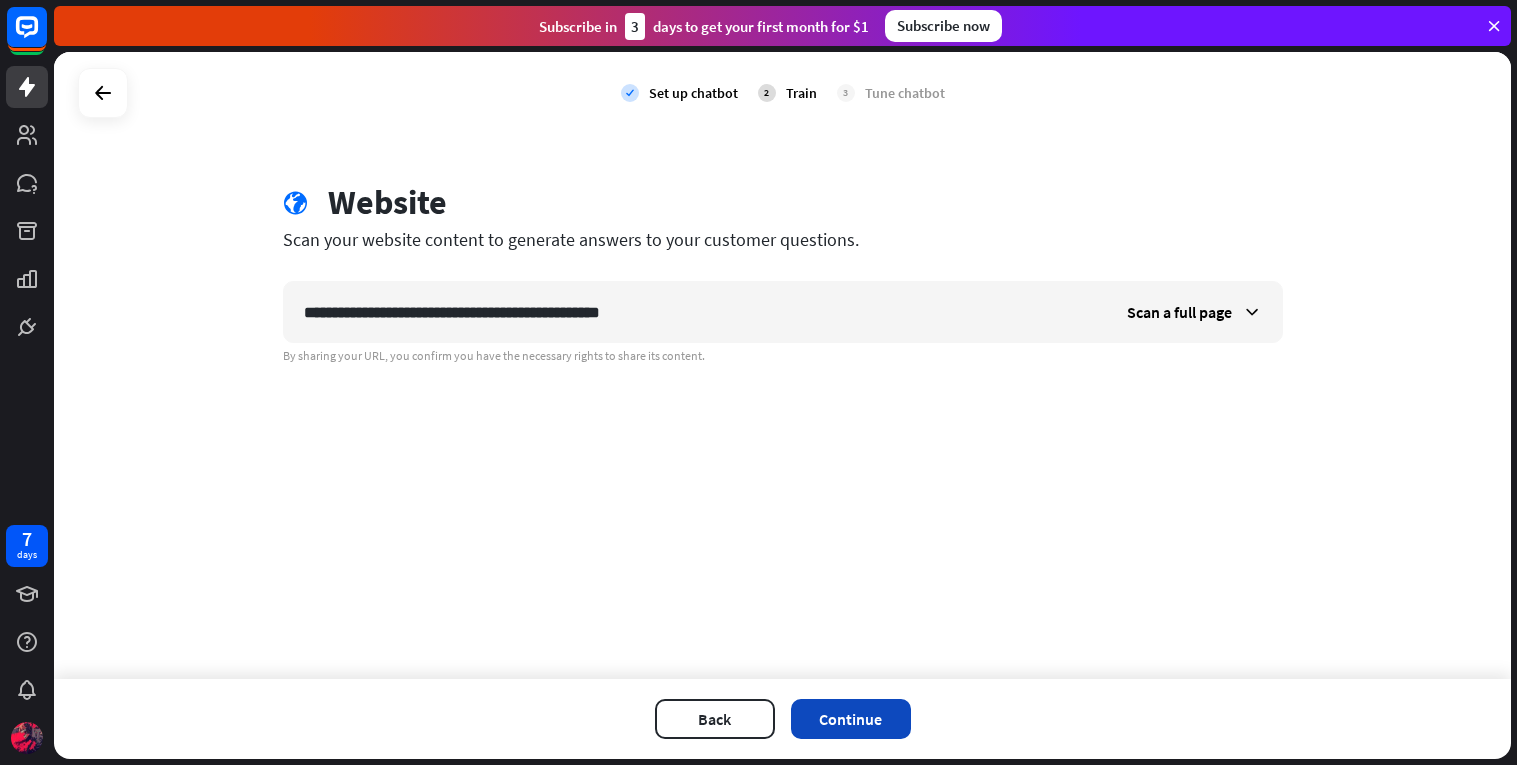 click on "Continue" at bounding box center (851, 719) 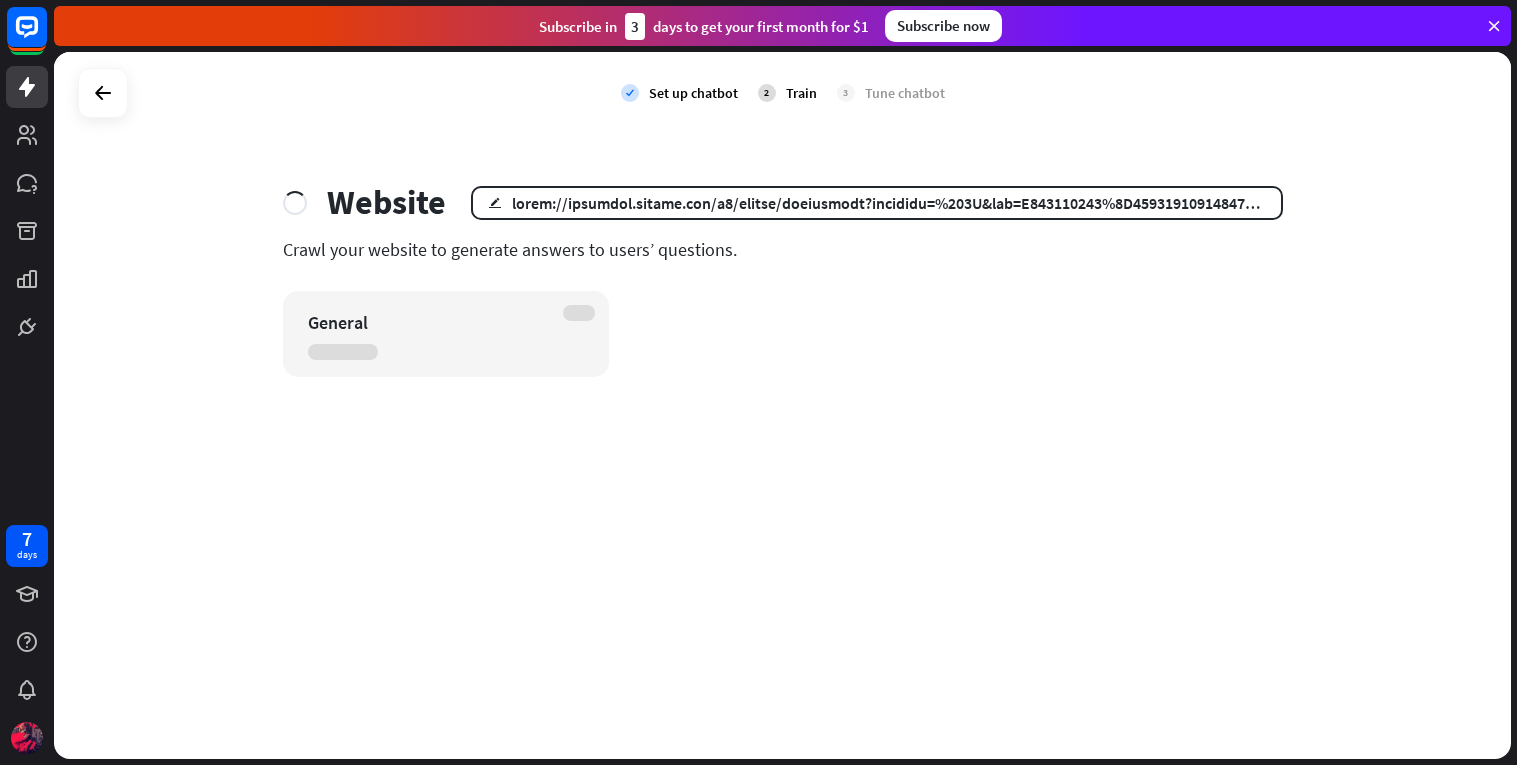 click on "General" at bounding box center (446, 334) 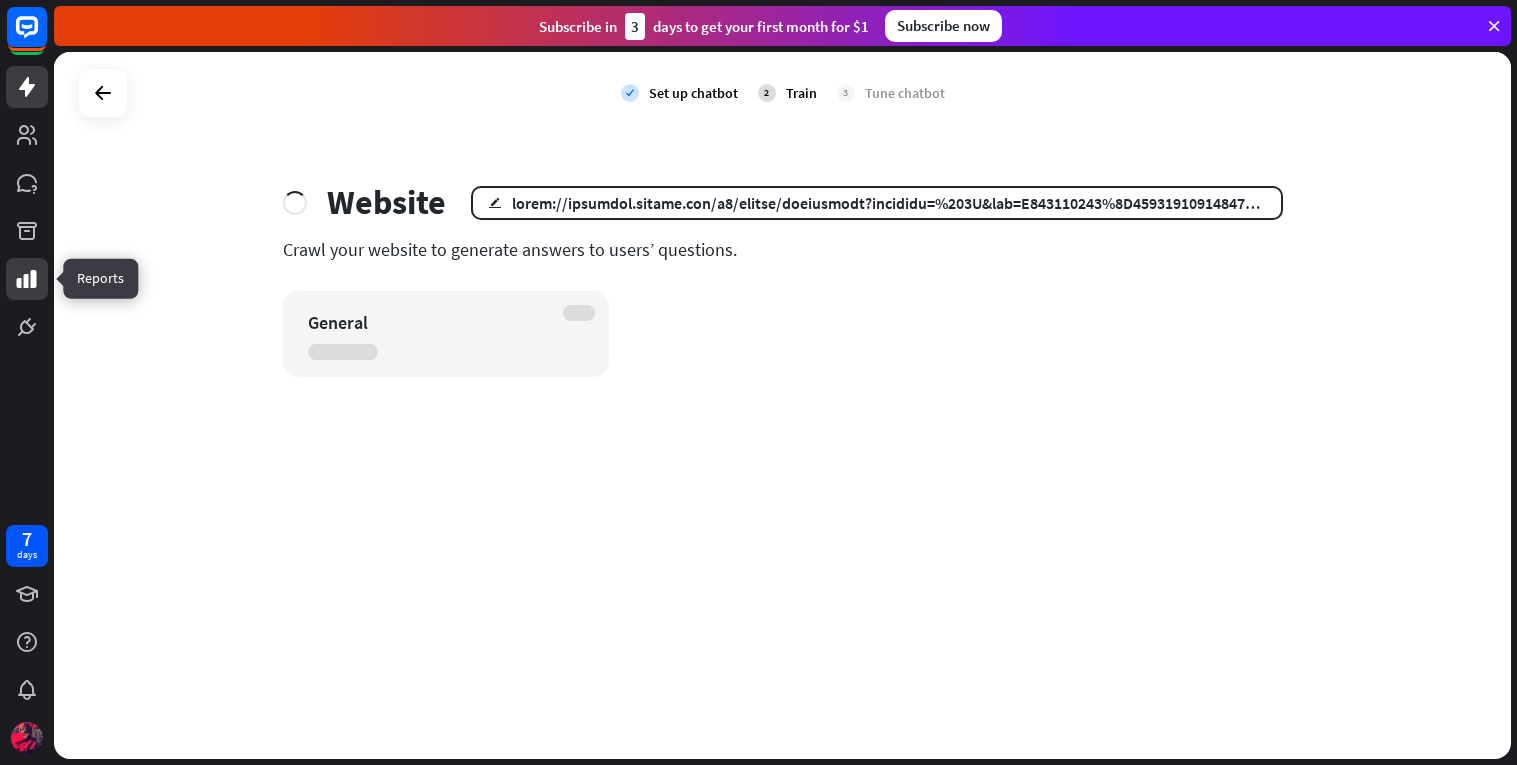 click 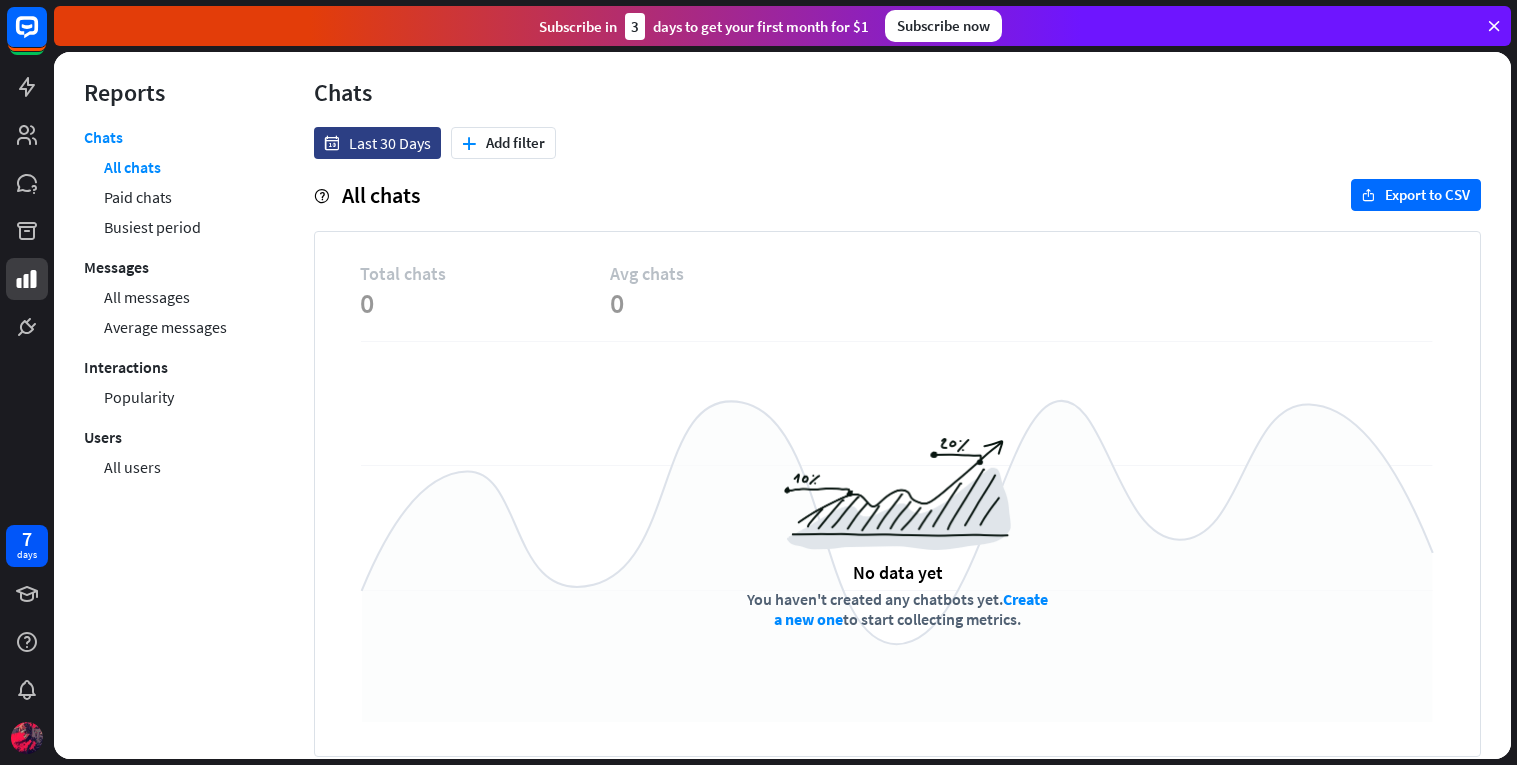 click at bounding box center [27, 174] 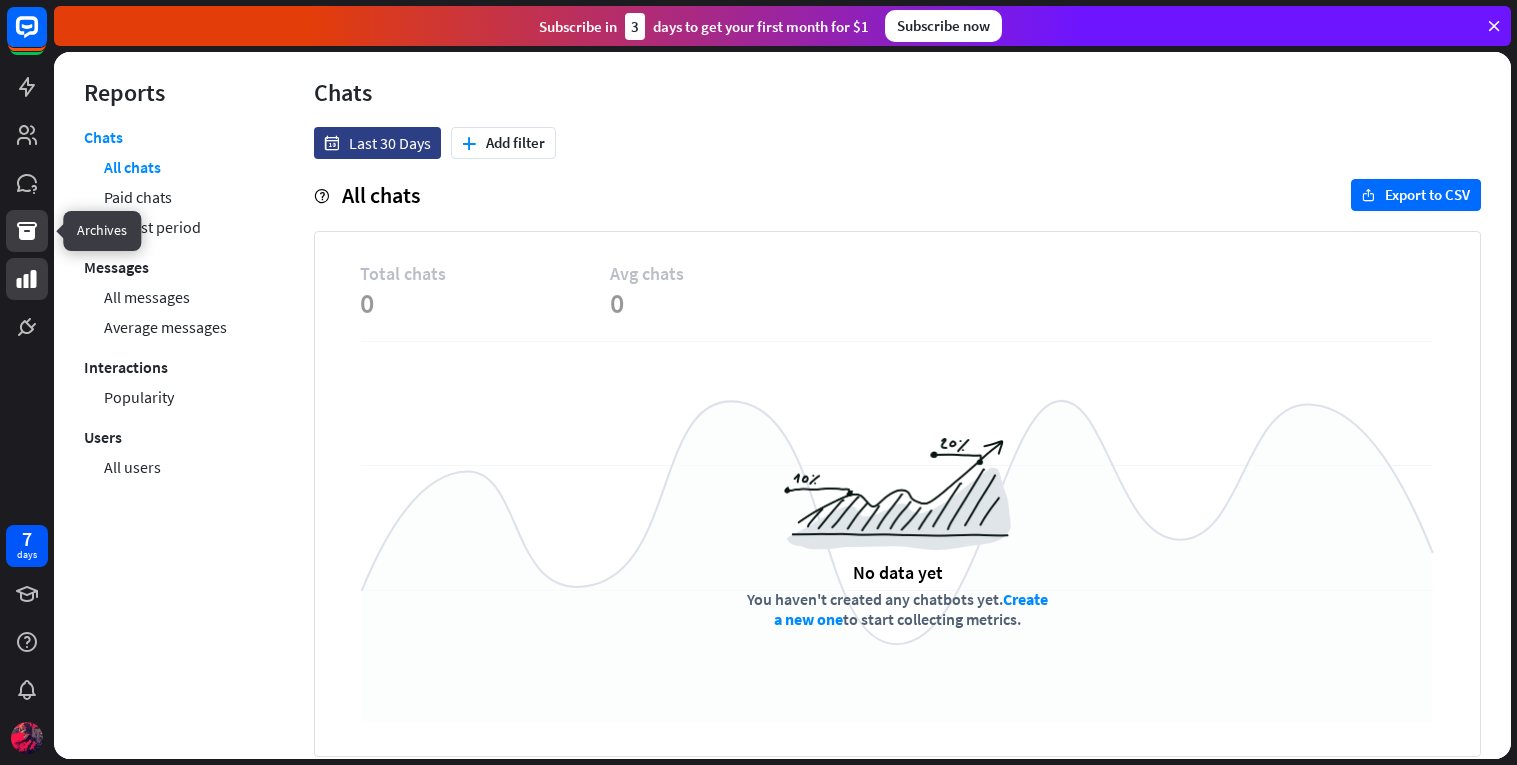 click 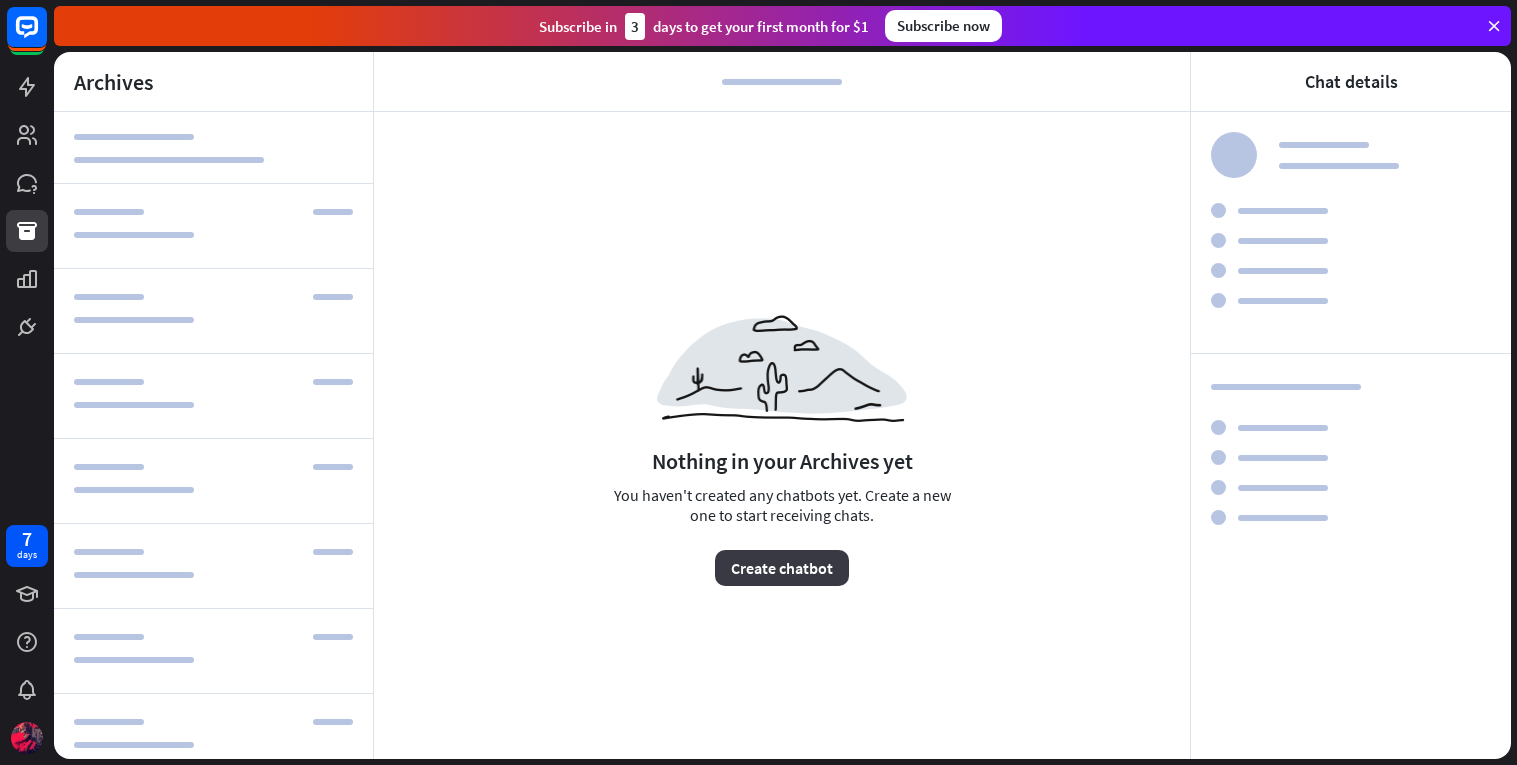 click on "Create chatbot" at bounding box center [782, 568] 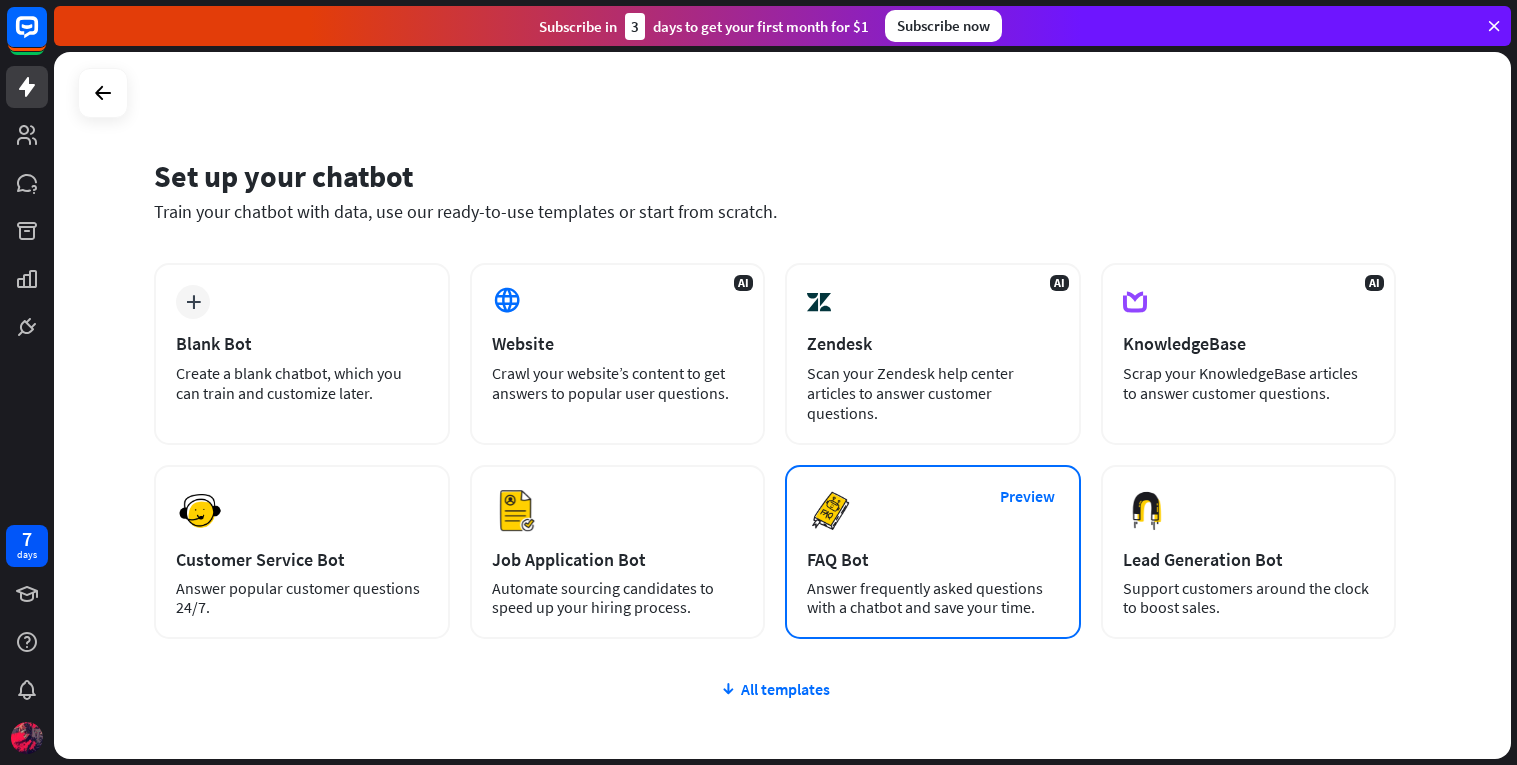 click on "Preview
FAQ Bot
[PERSON_NAME] frequently asked questions with a chatbot and save your time." at bounding box center (933, 552) 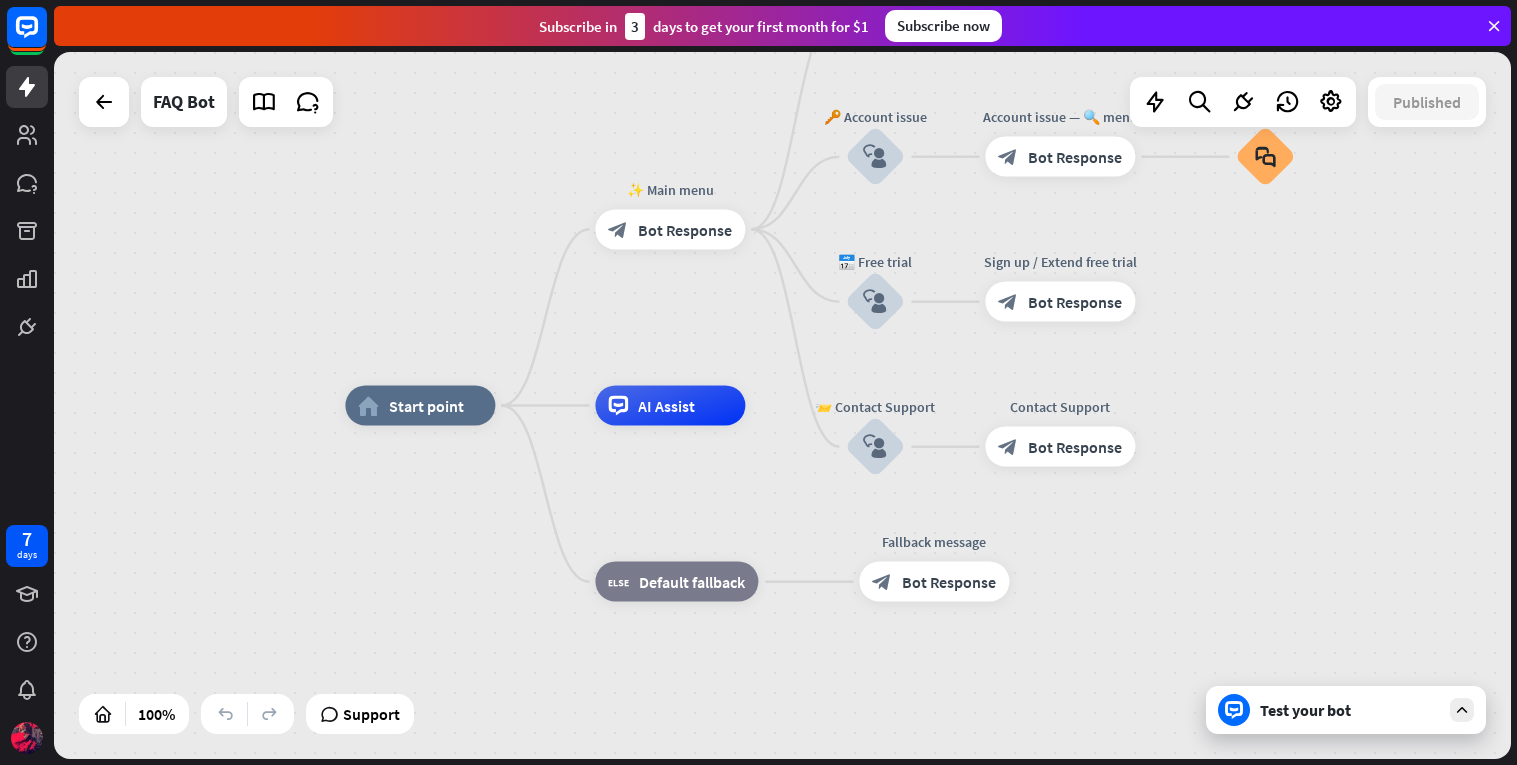 click on "Test your bot" at bounding box center [1350, 710] 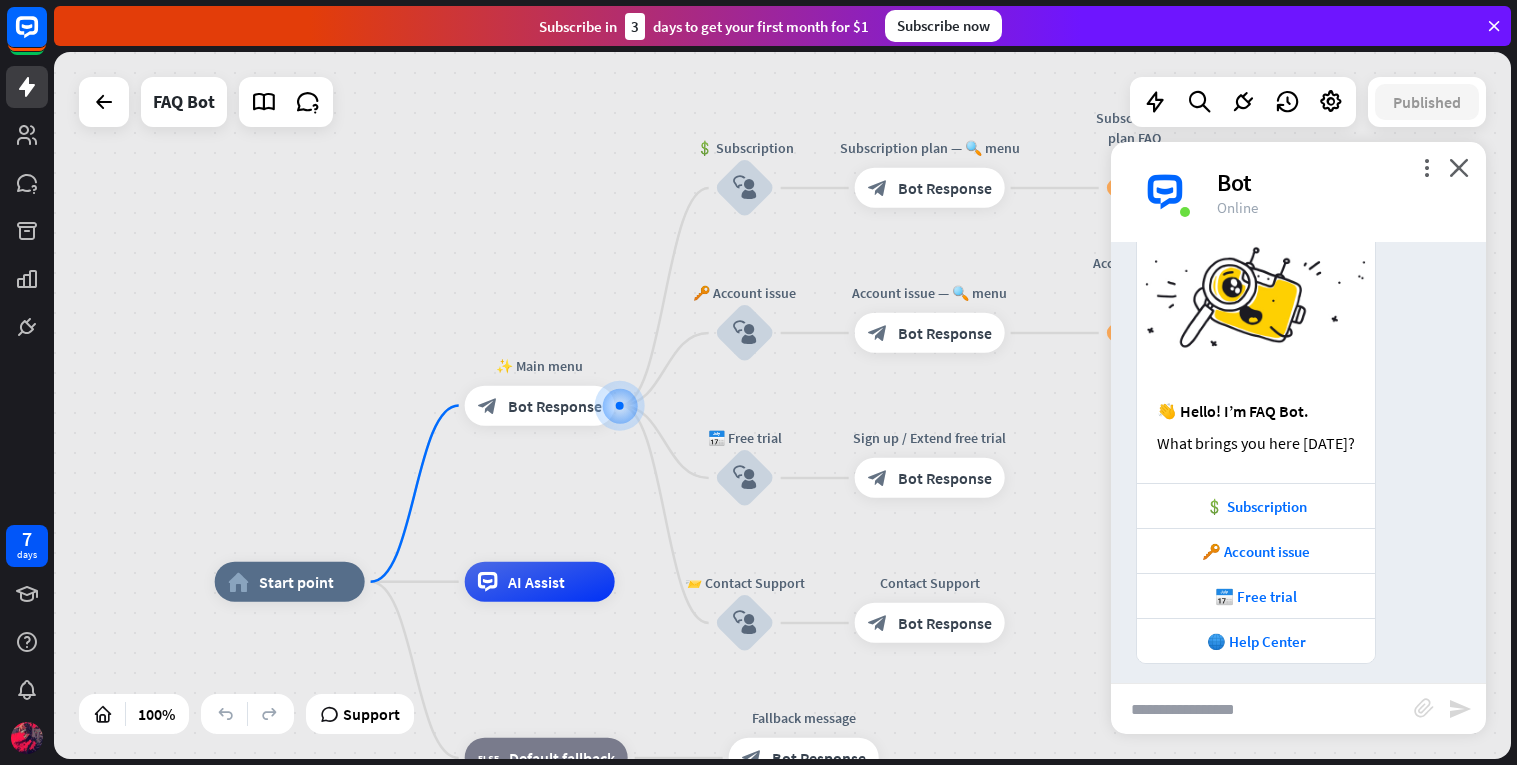 scroll, scrollTop: 93, scrollLeft: 0, axis: vertical 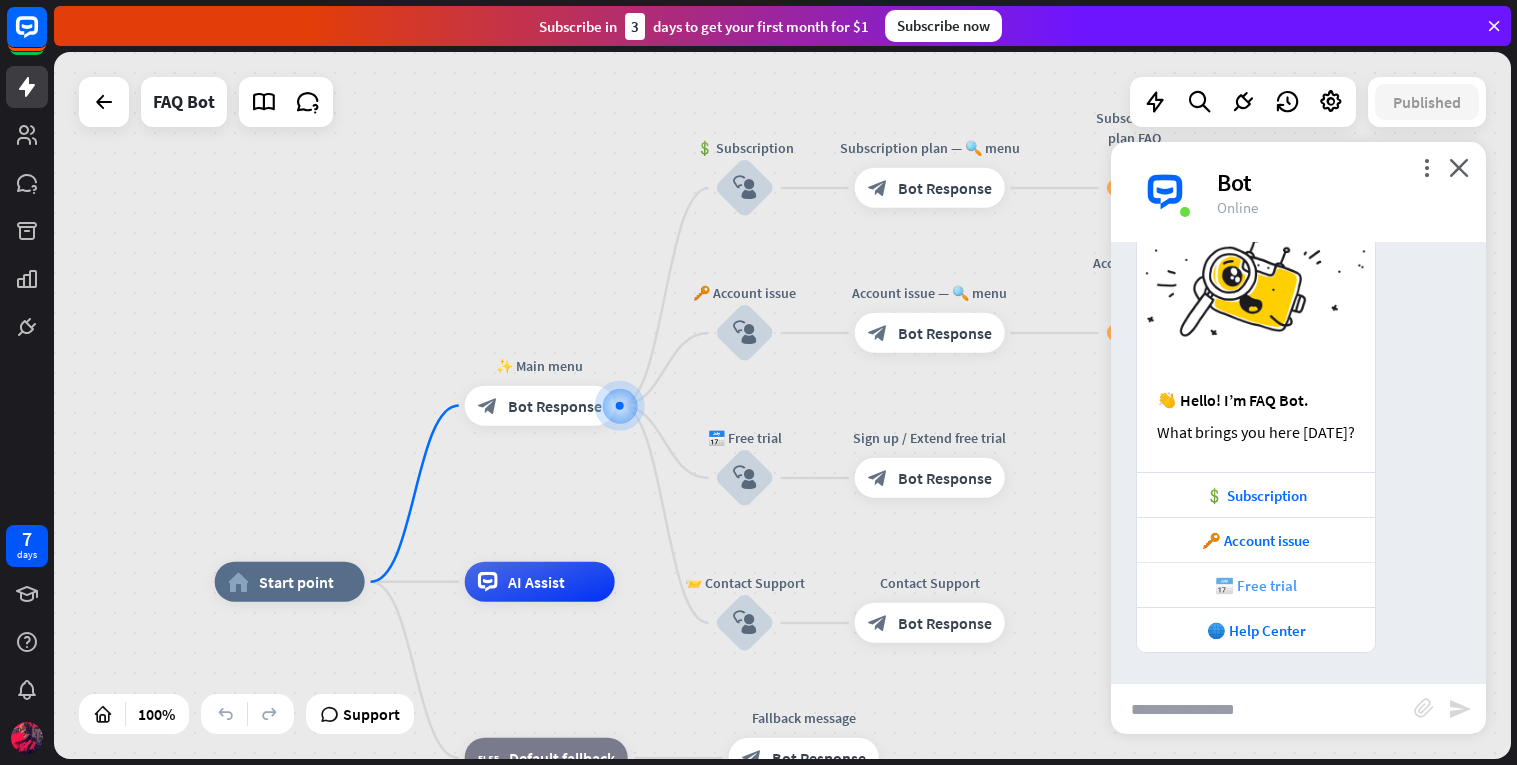 click on "📅 Free trial" at bounding box center (1256, 585) 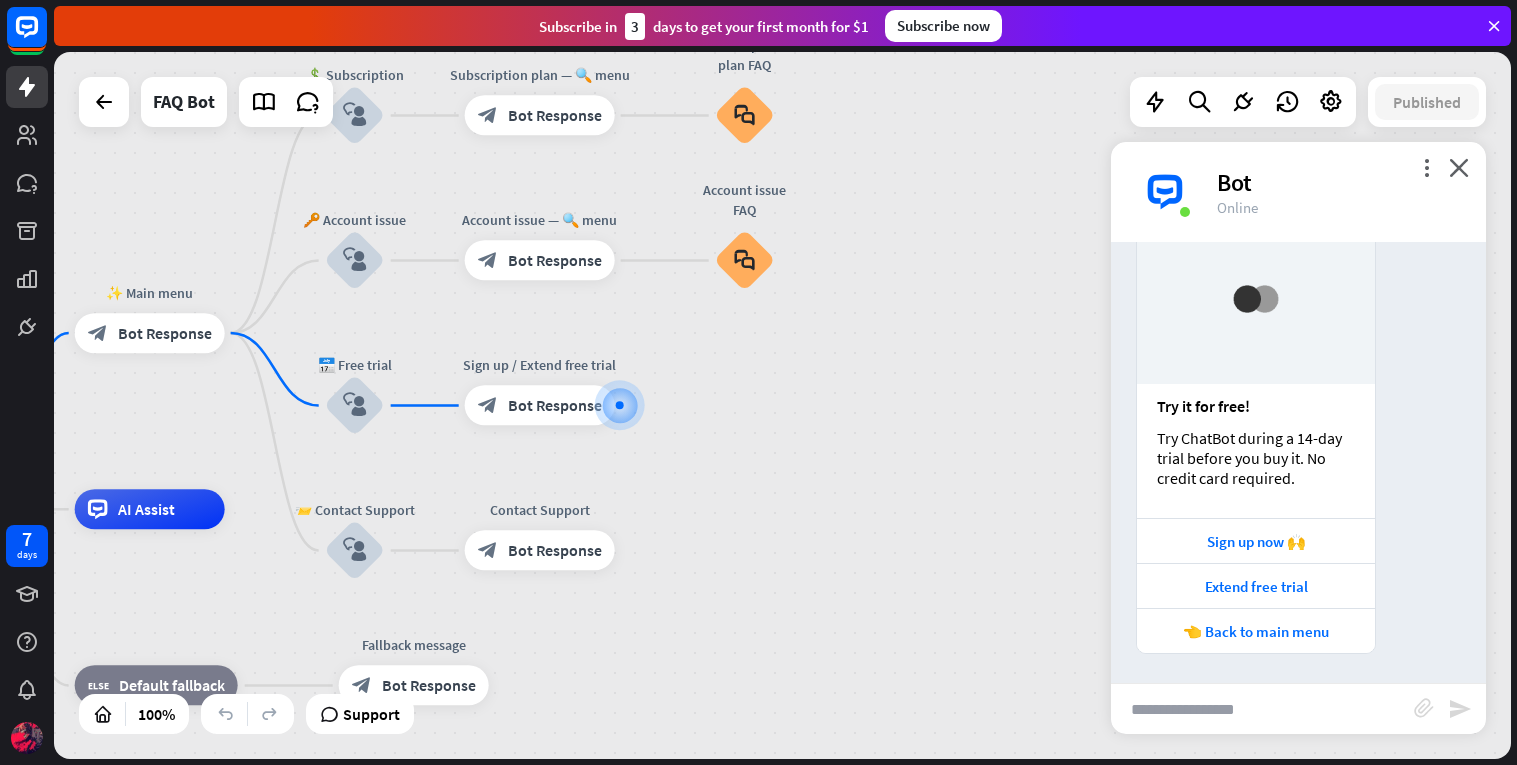 scroll, scrollTop: 679, scrollLeft: 0, axis: vertical 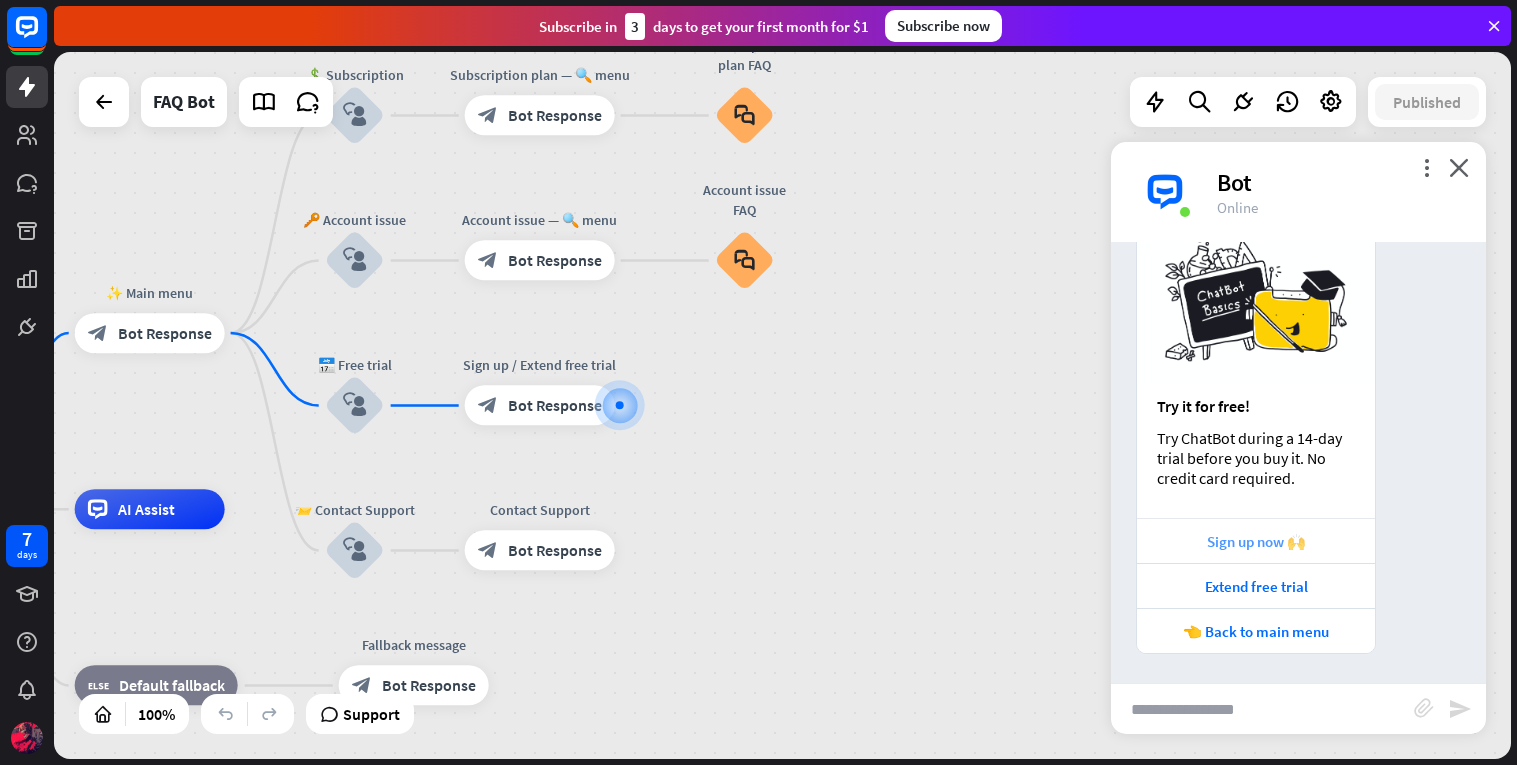 click on "Sign up now 🙌" at bounding box center (1256, 540) 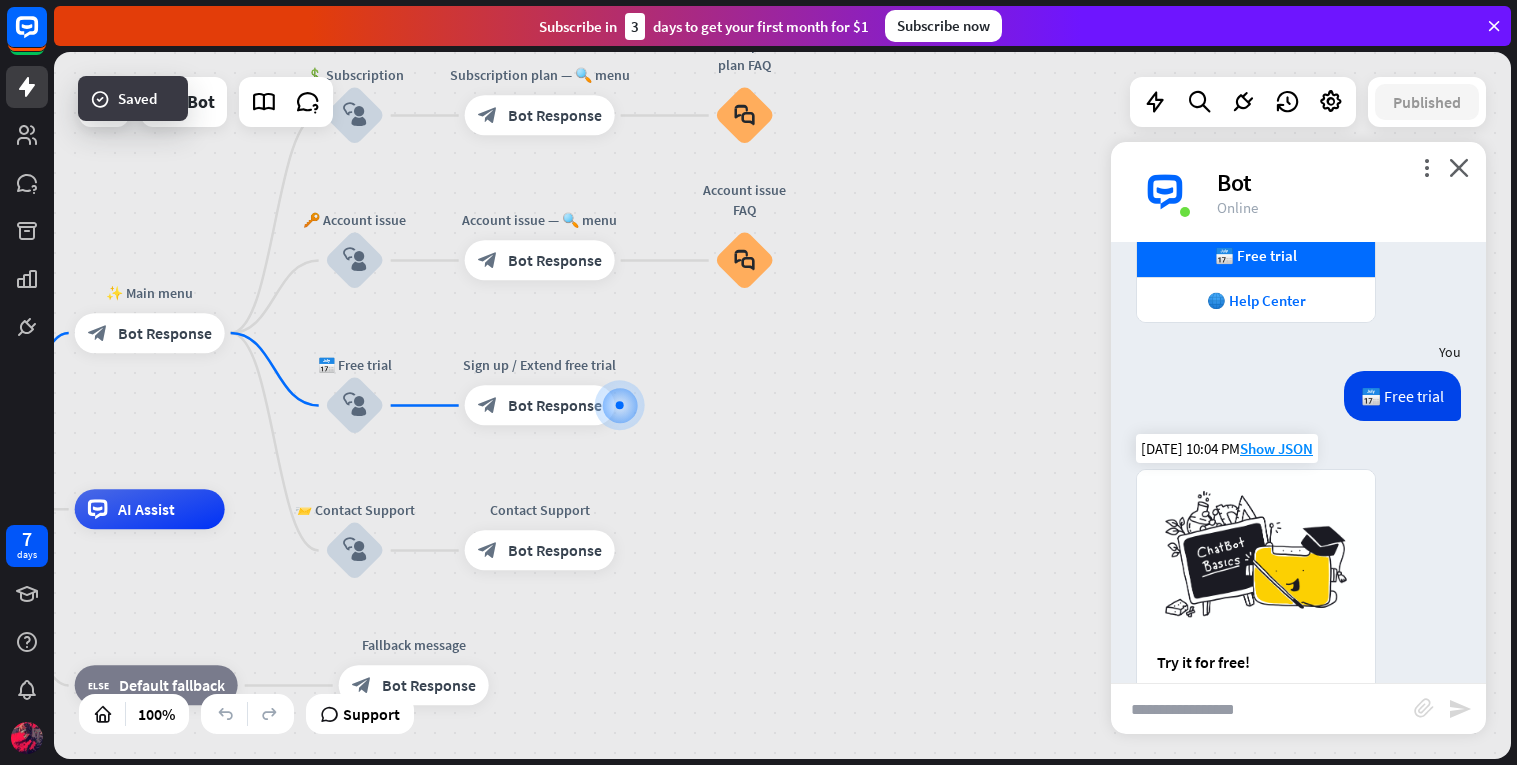 scroll, scrollTop: 363, scrollLeft: 0, axis: vertical 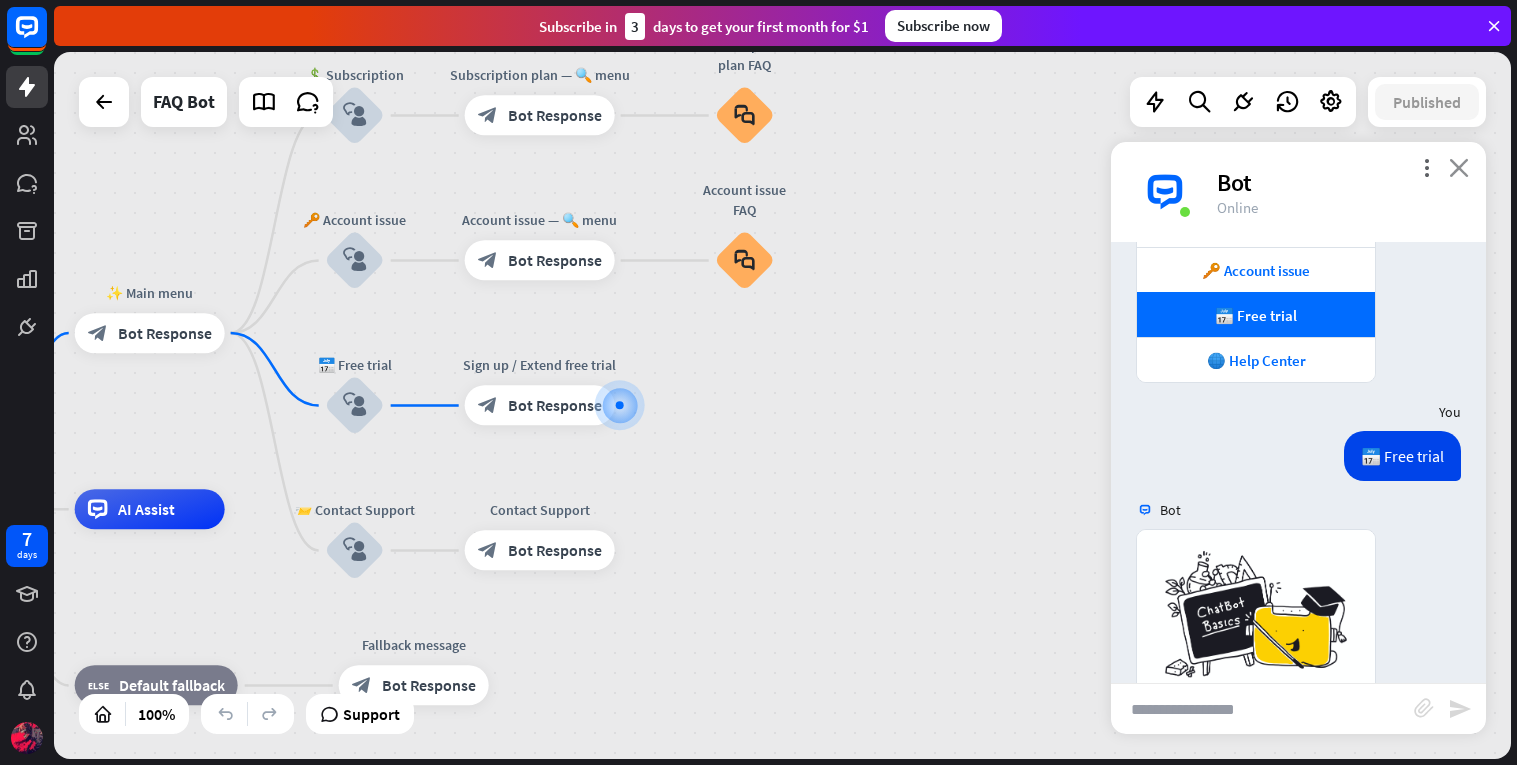 click on "close" at bounding box center (1459, 167) 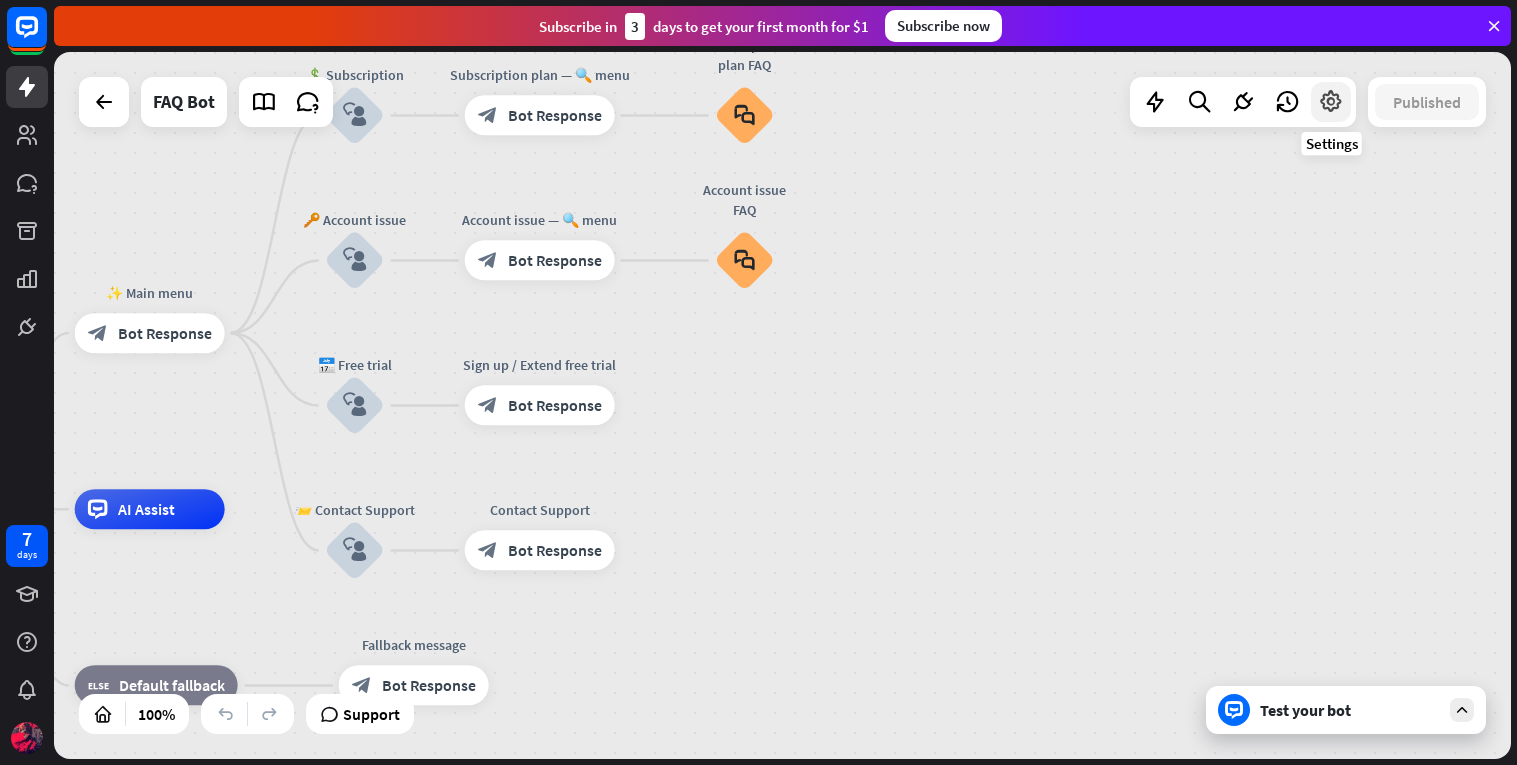 click at bounding box center (1331, 102) 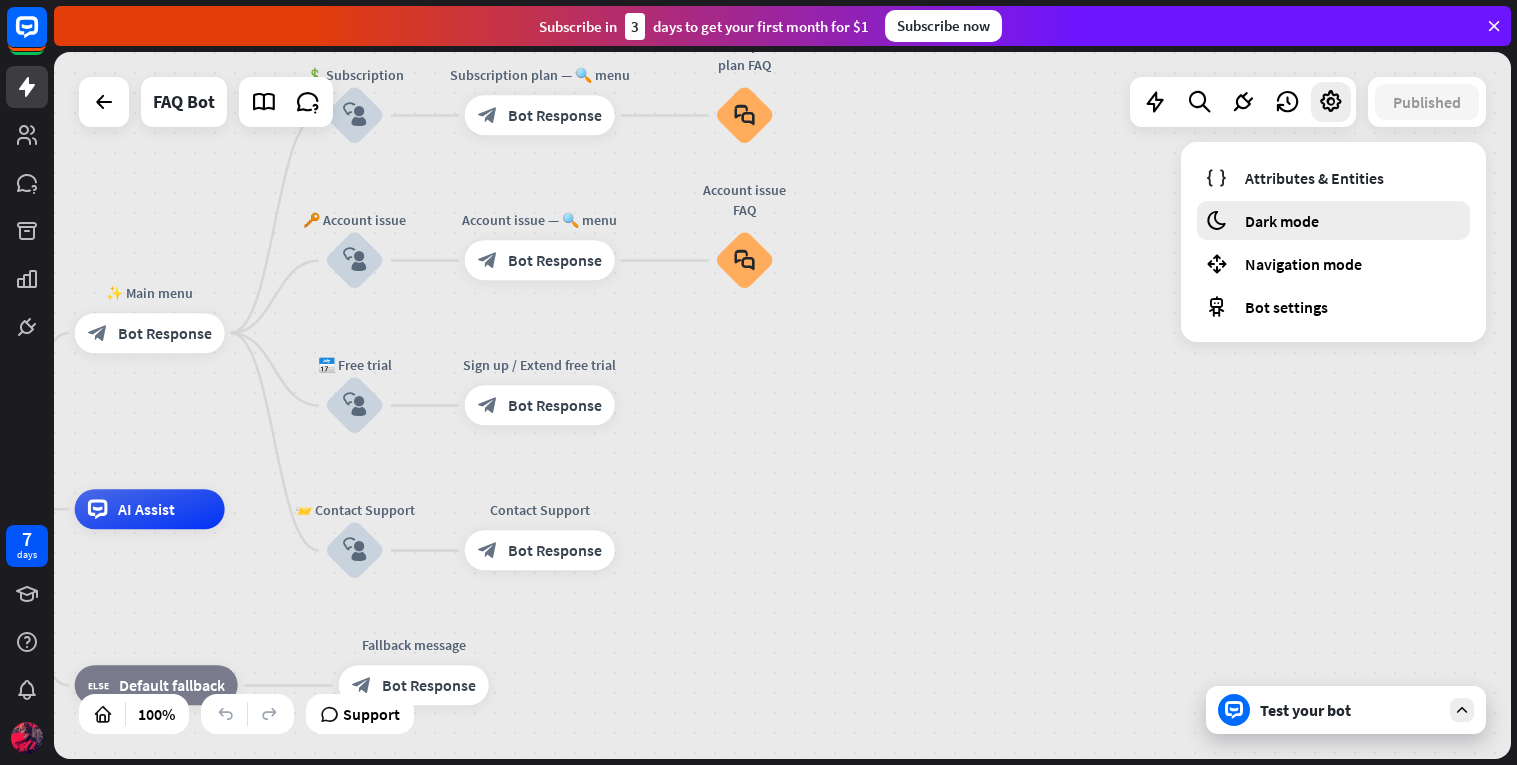 click on "moon   Dark mode" at bounding box center [1333, 220] 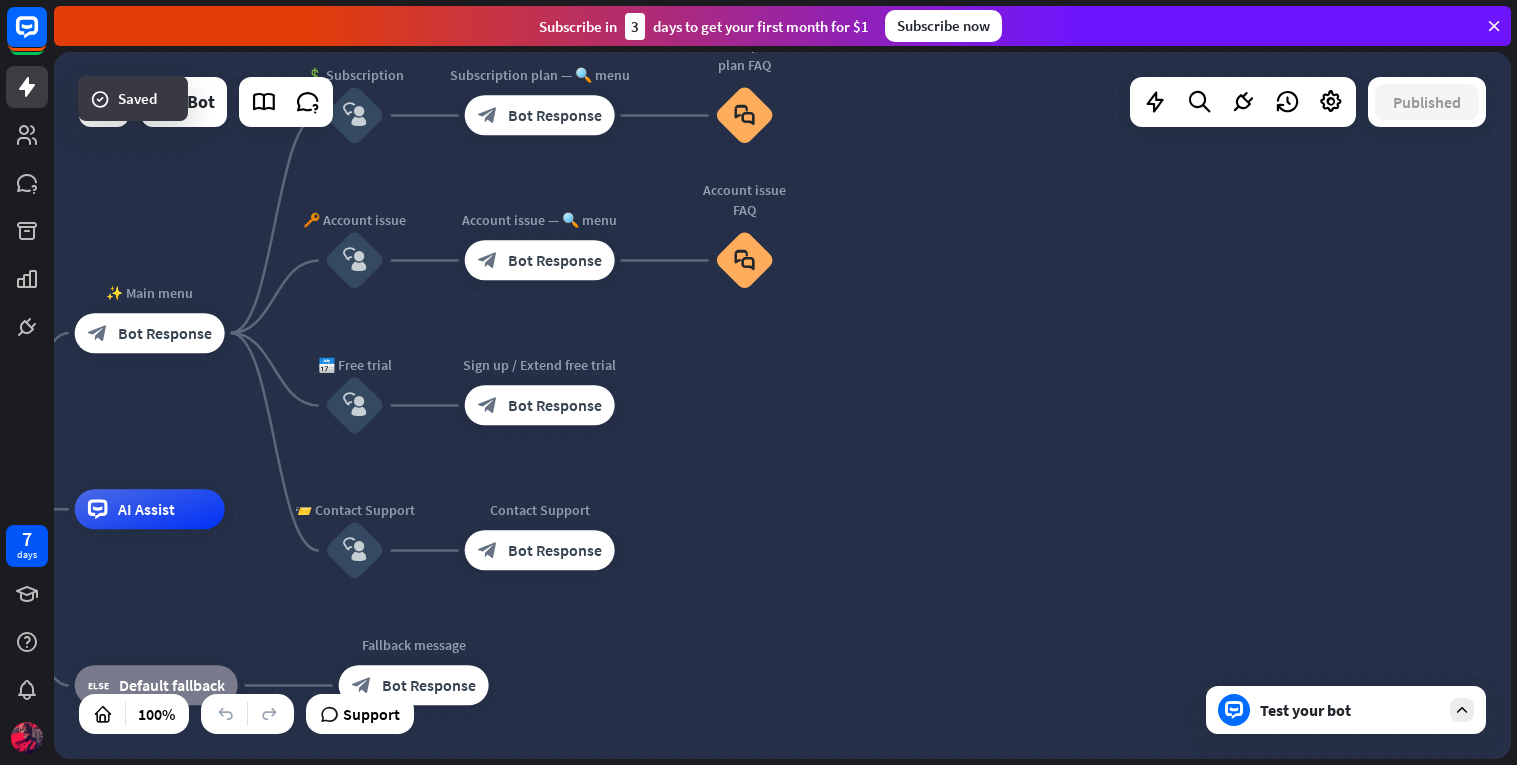 click at bounding box center (1243, 102) 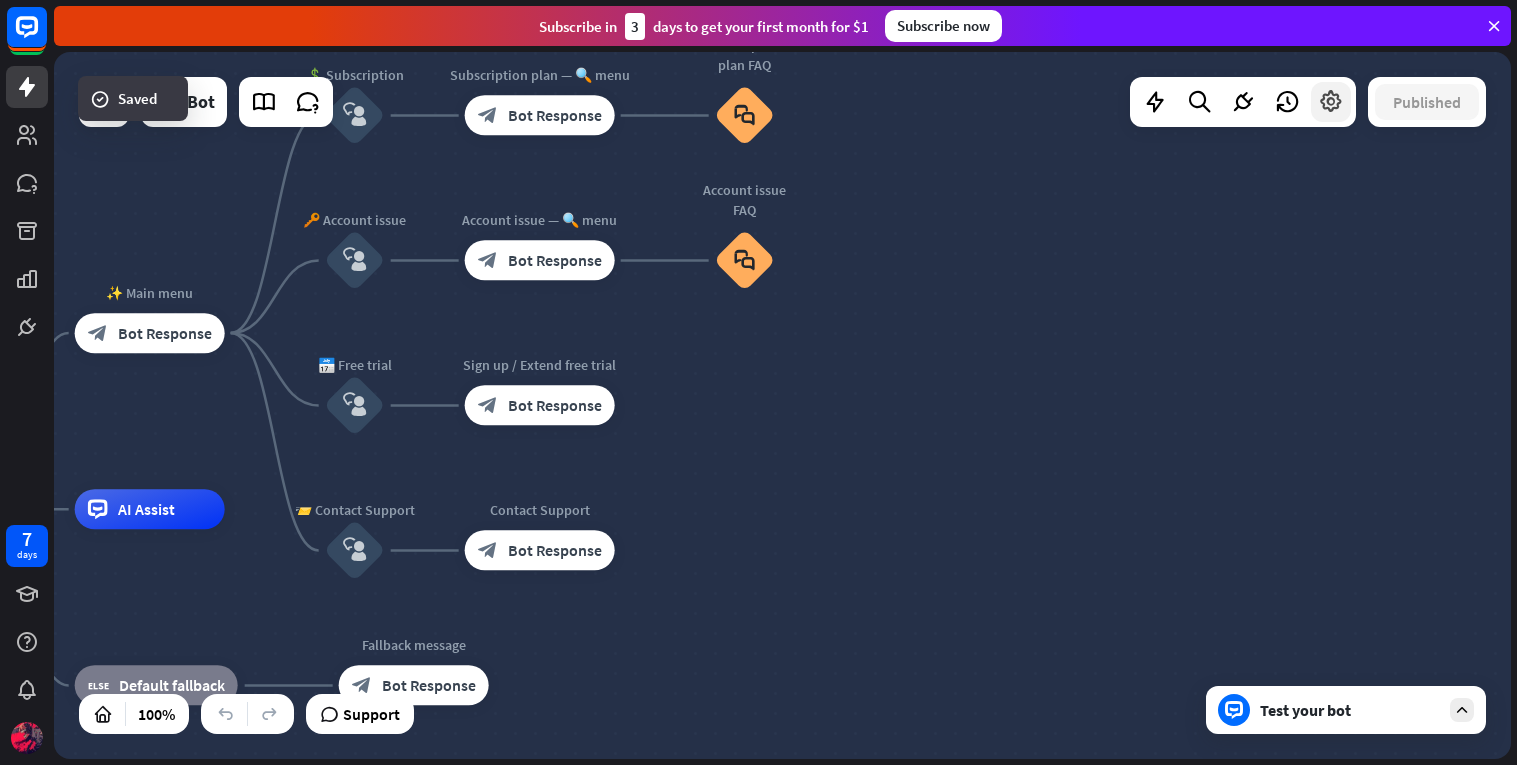 click at bounding box center (1331, 102) 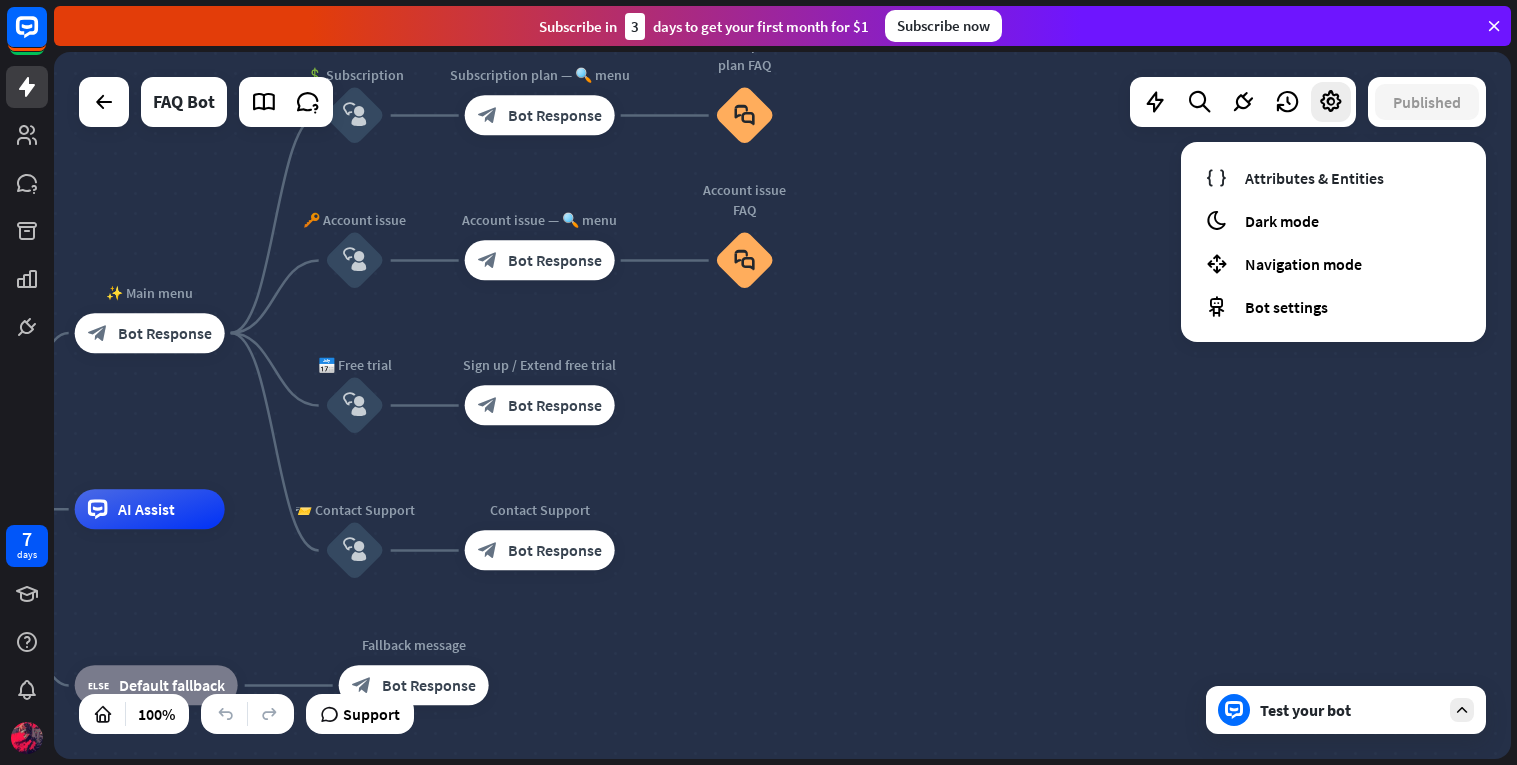 drag, startPoint x: 1245, startPoint y: 334, endPoint x: 1252, endPoint y: 325, distance: 11.401754 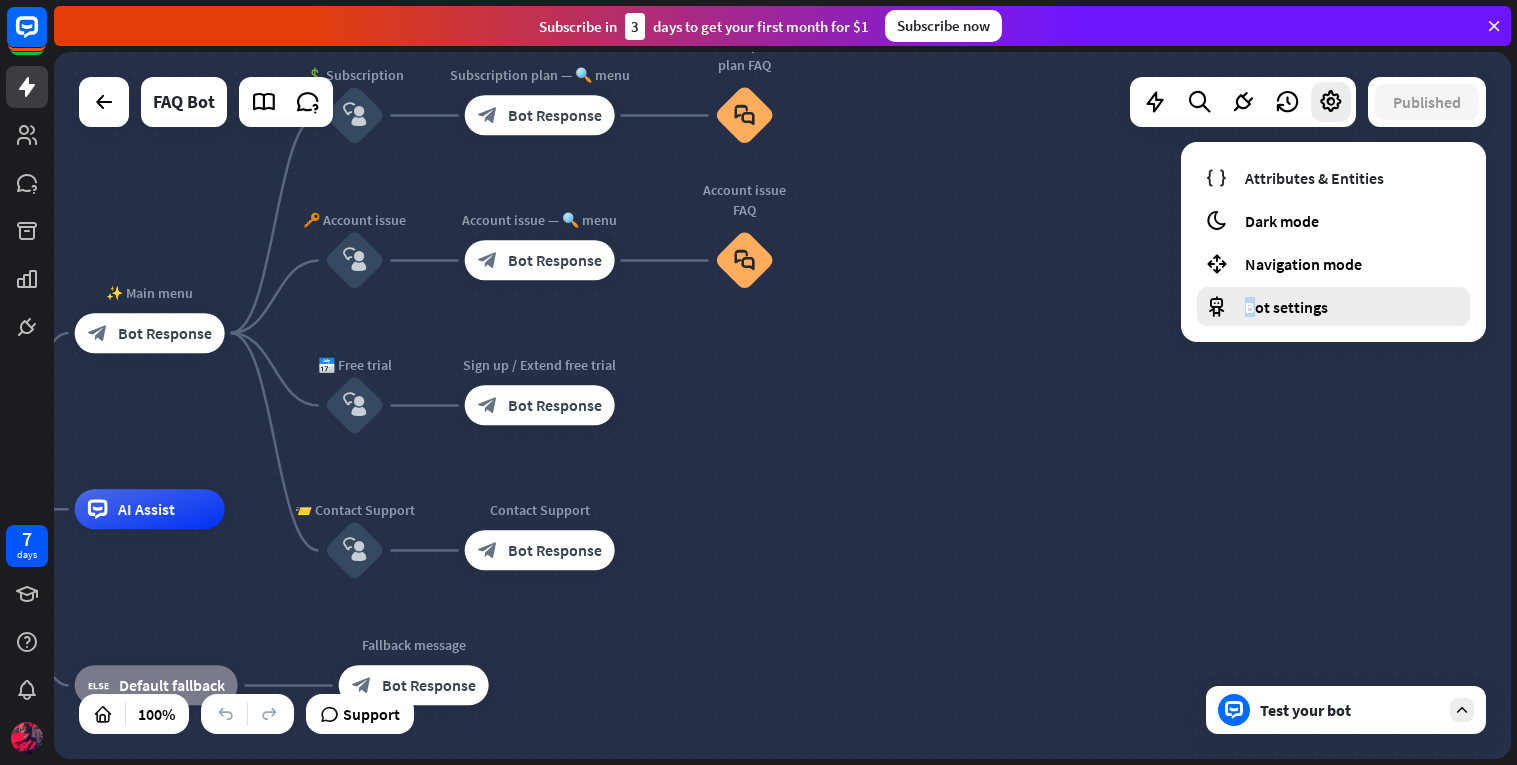 click on "Bot settings" at bounding box center (1333, 306) 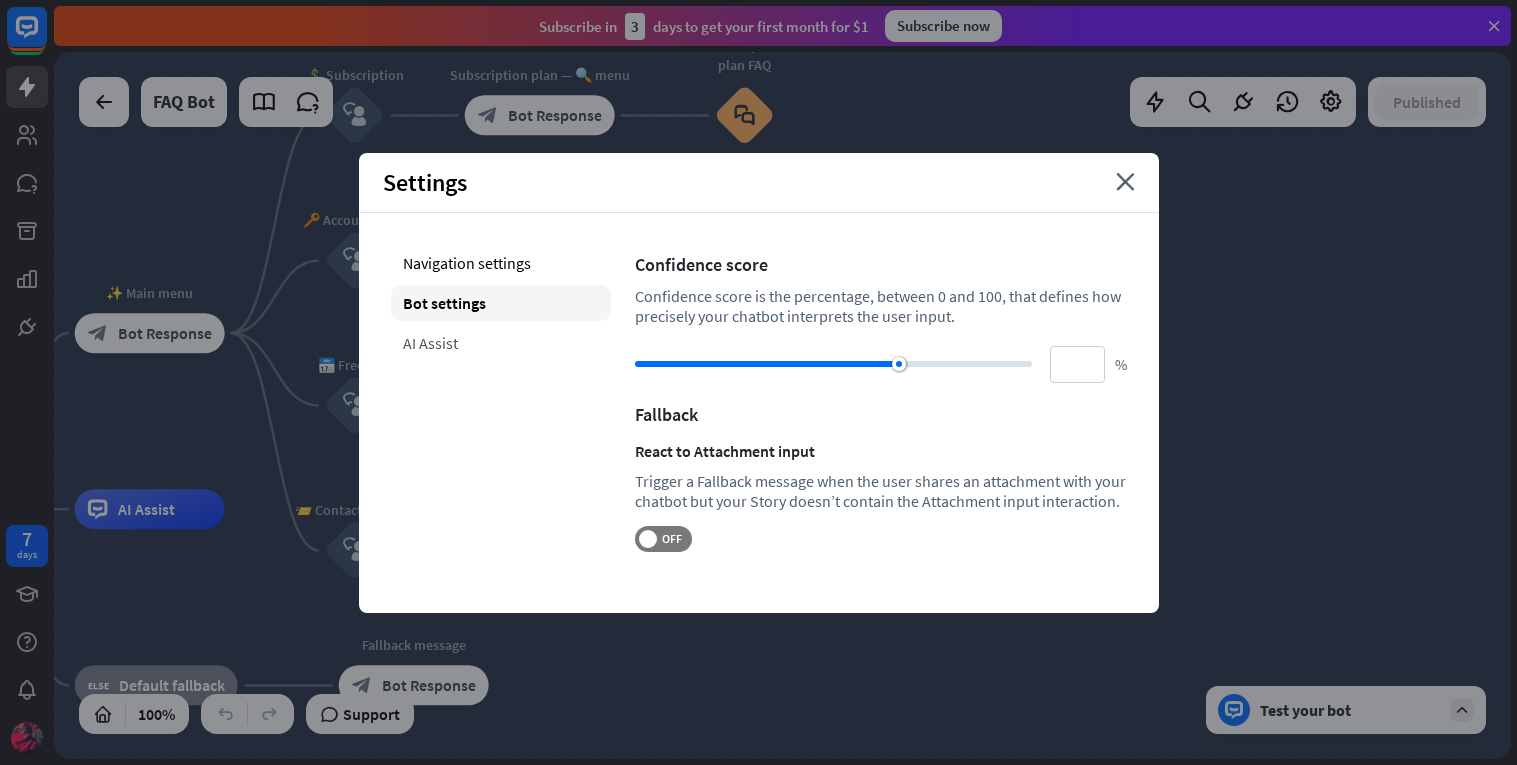 click on "AI Assist" at bounding box center [501, 343] 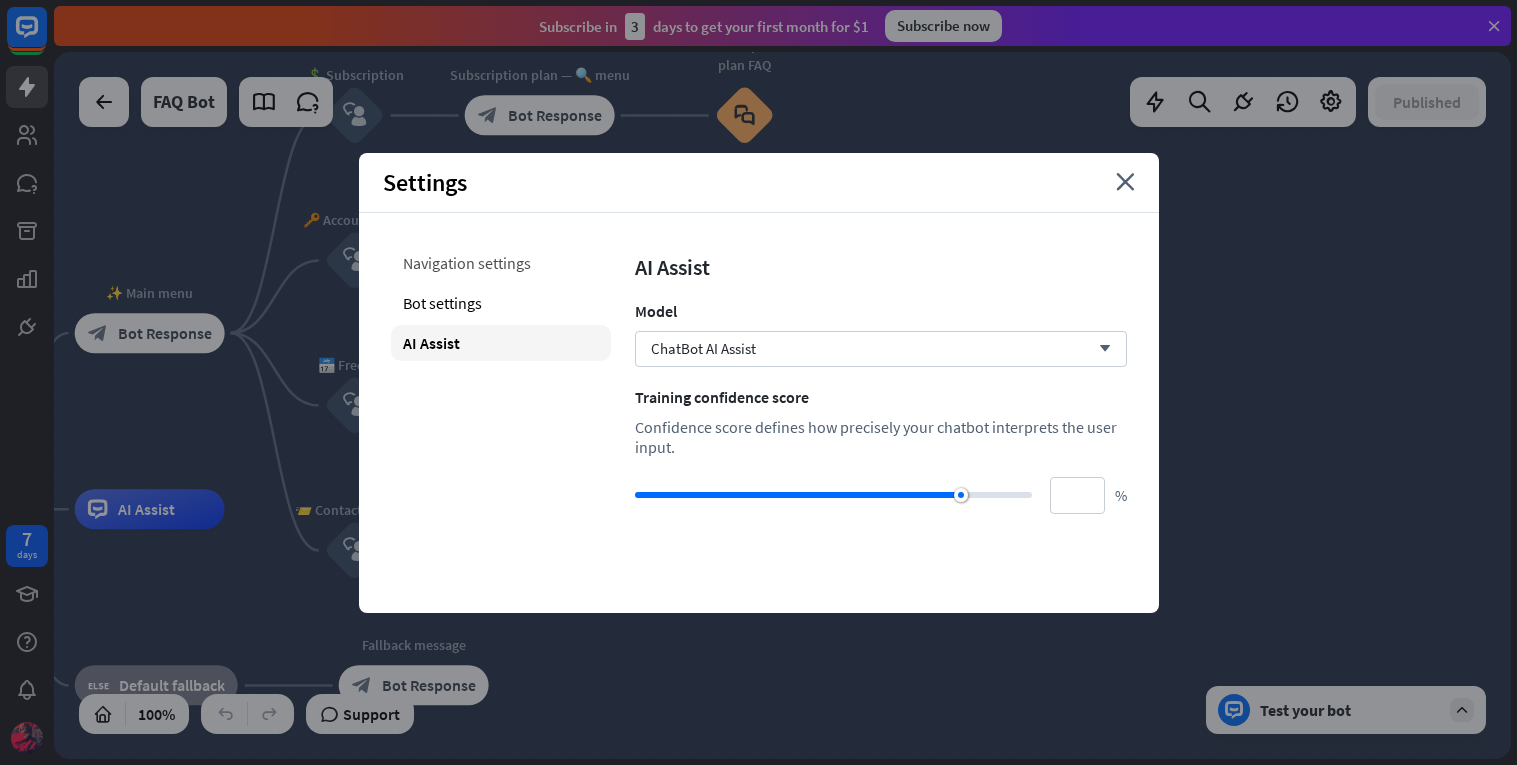 click on "Navigation settings" at bounding box center [501, 263] 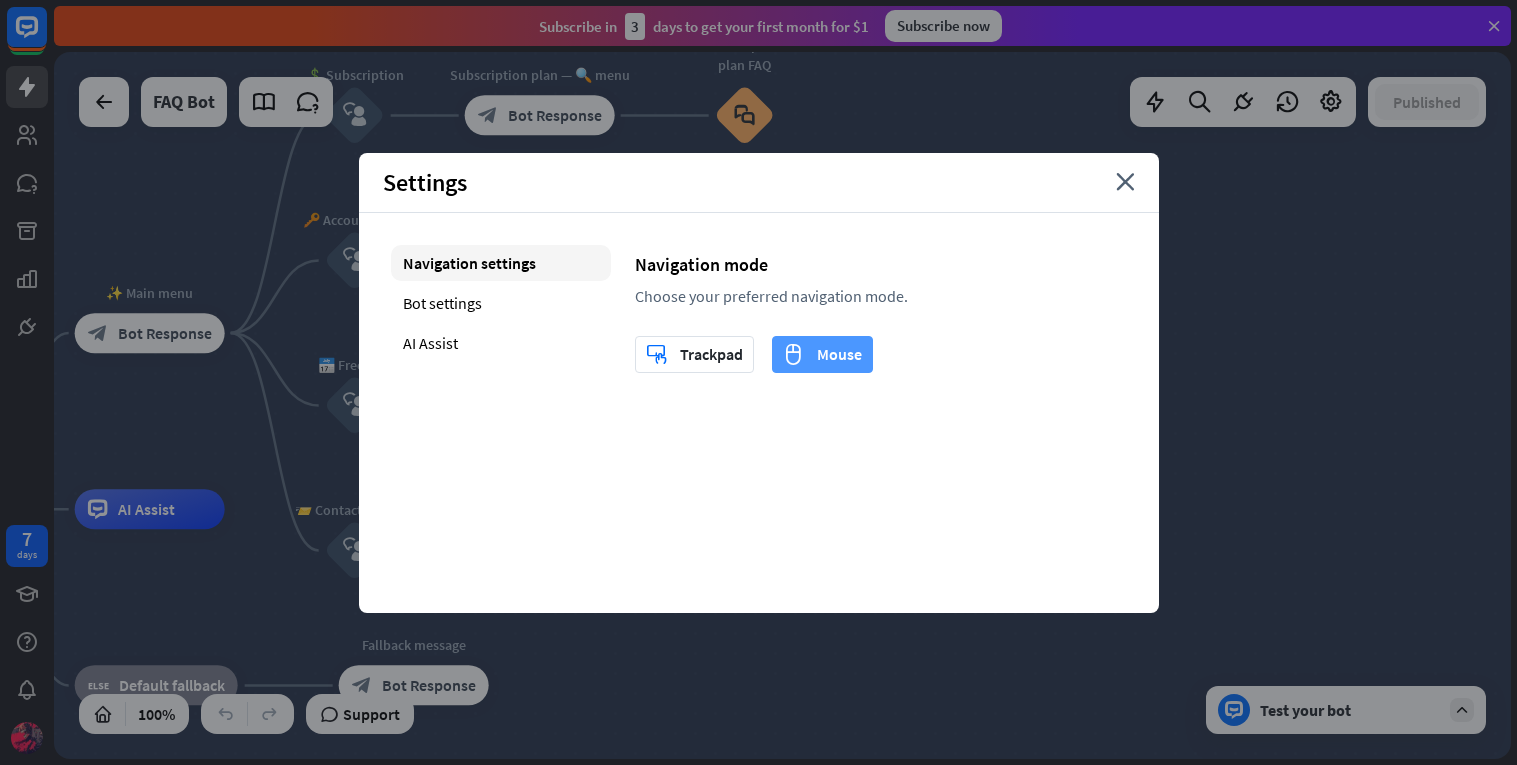 click on "mouse
Mouse" at bounding box center [822, 354] 